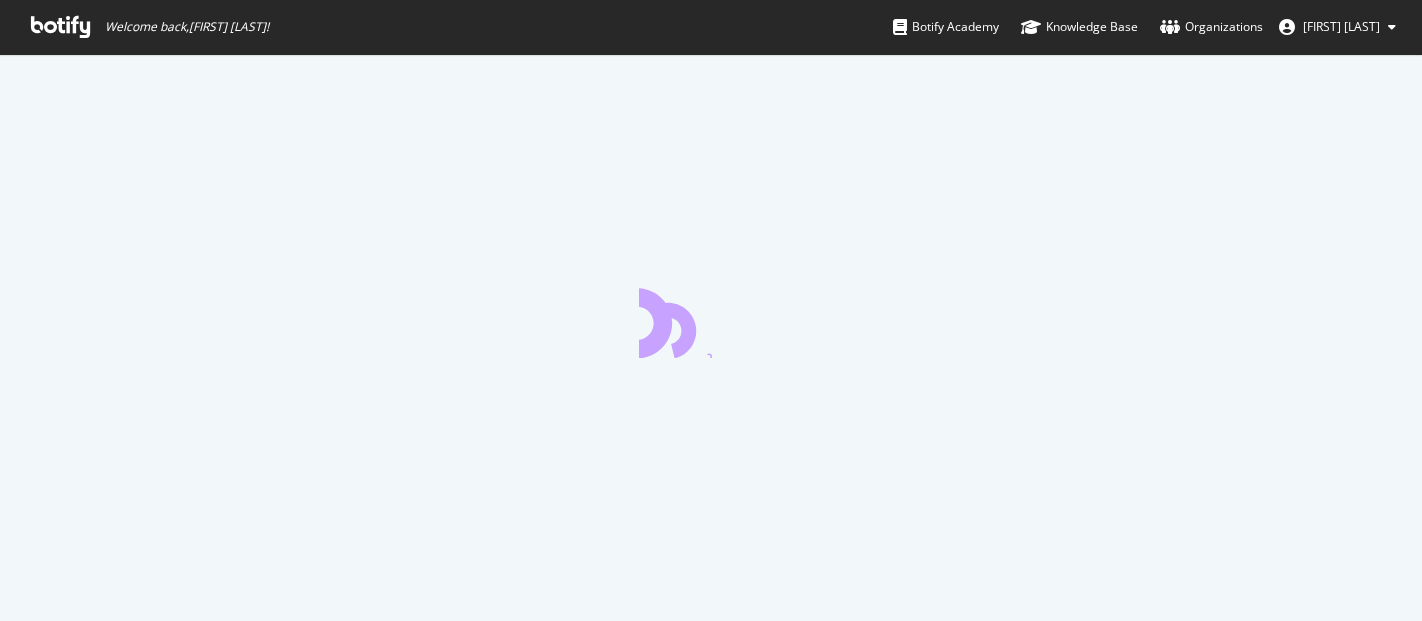 scroll, scrollTop: 0, scrollLeft: 0, axis: both 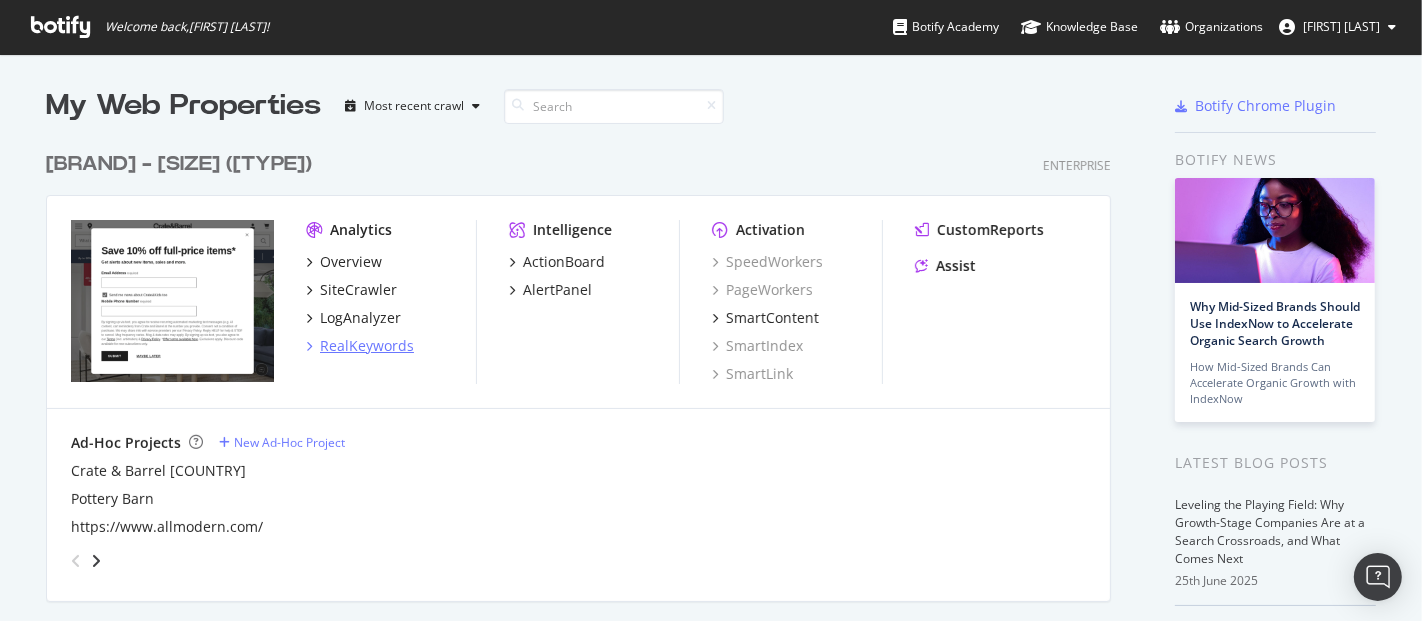 click on "RealKeywords" at bounding box center (367, 346) 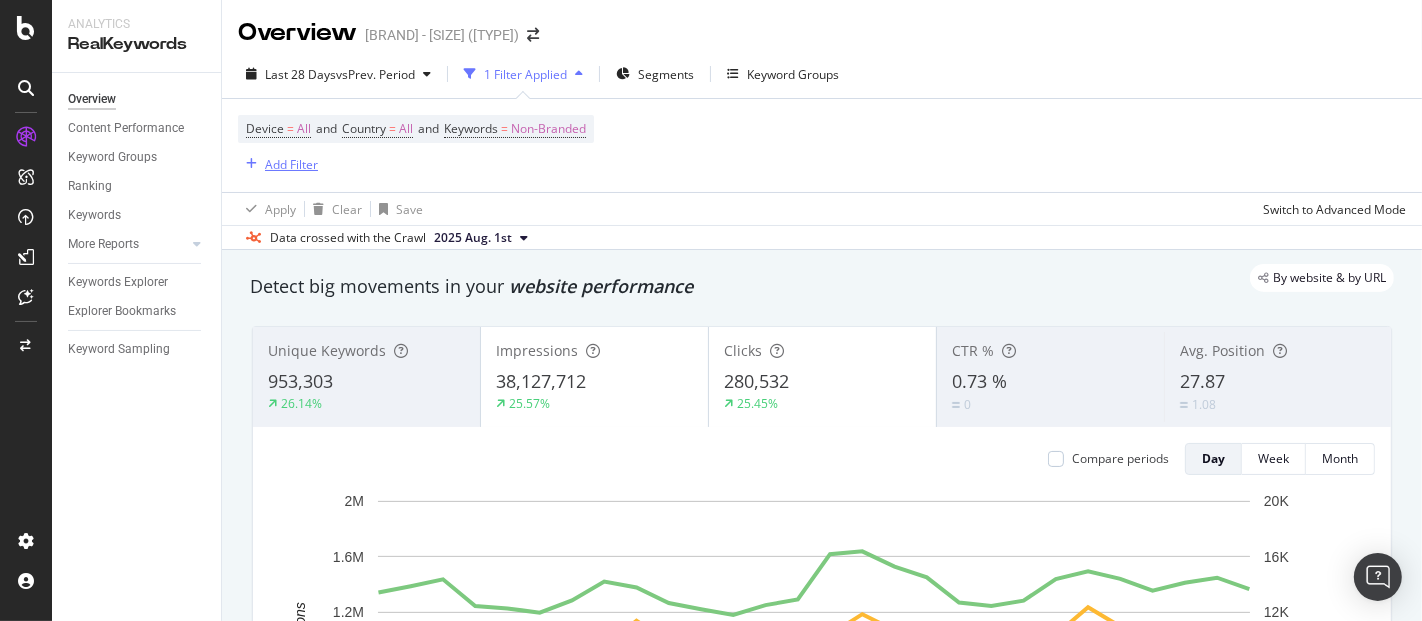 click on "Add Filter" at bounding box center (291, 164) 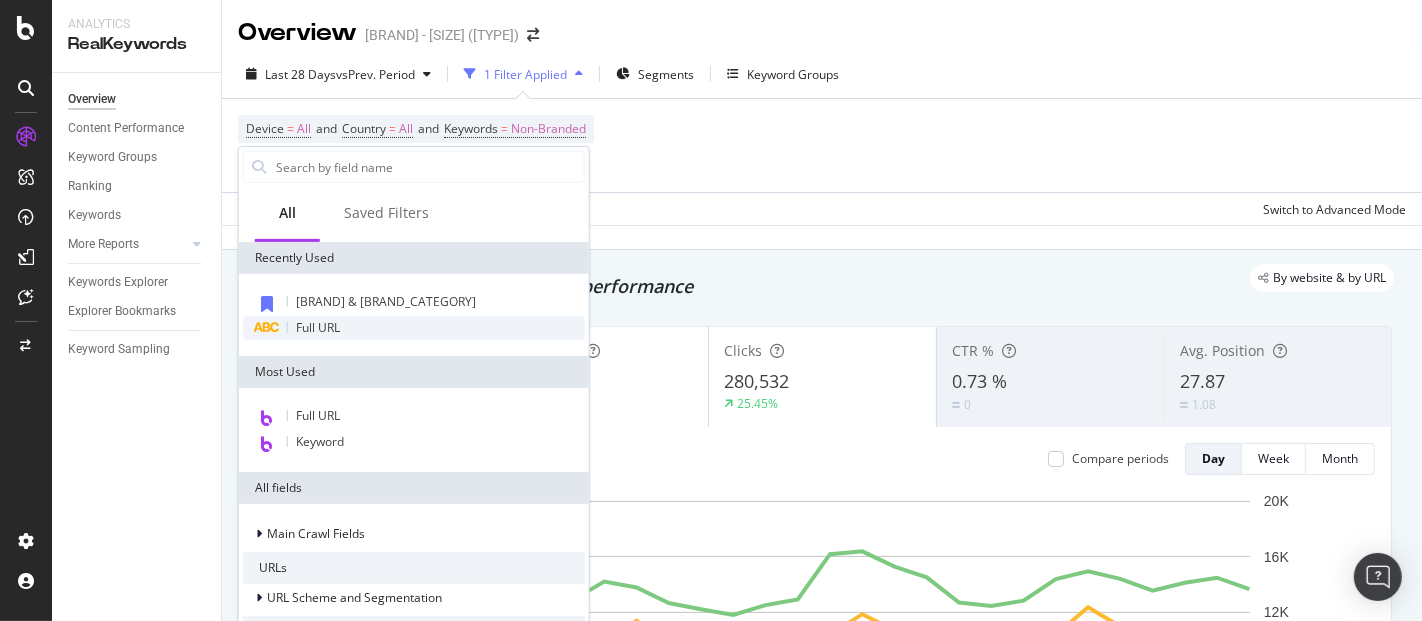 click on "Full URL" at bounding box center (414, 328) 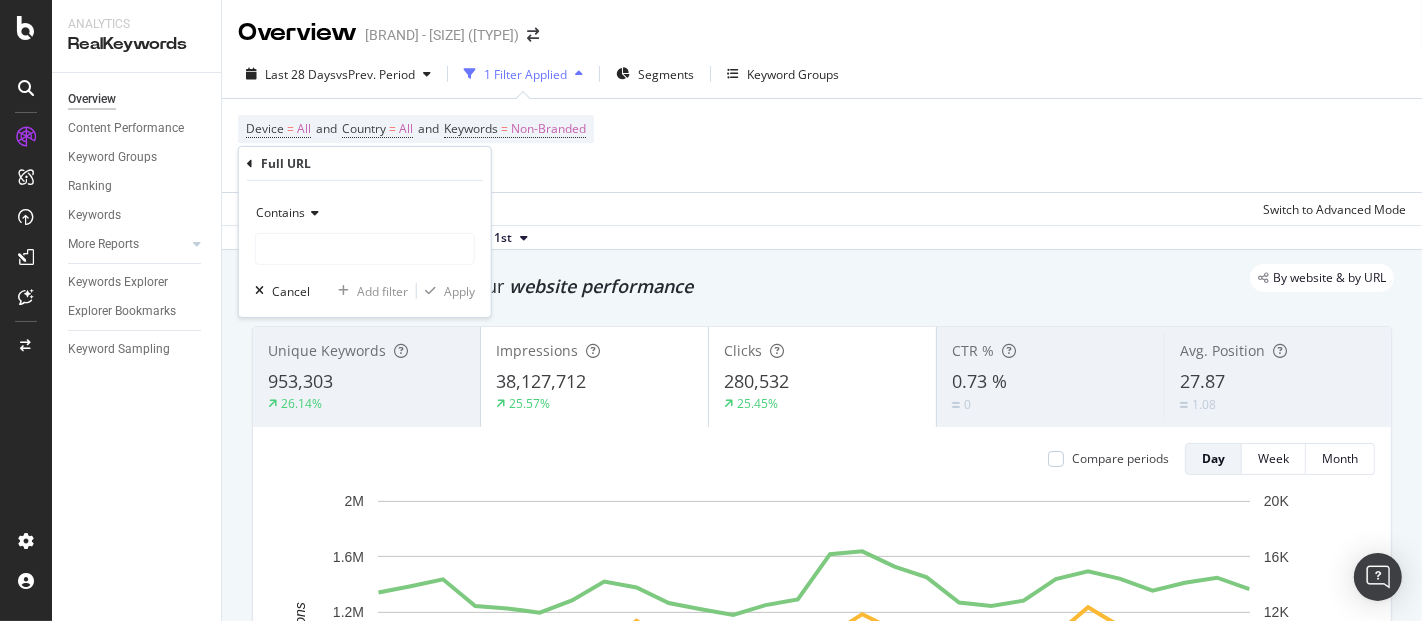 click at bounding box center [312, 213] 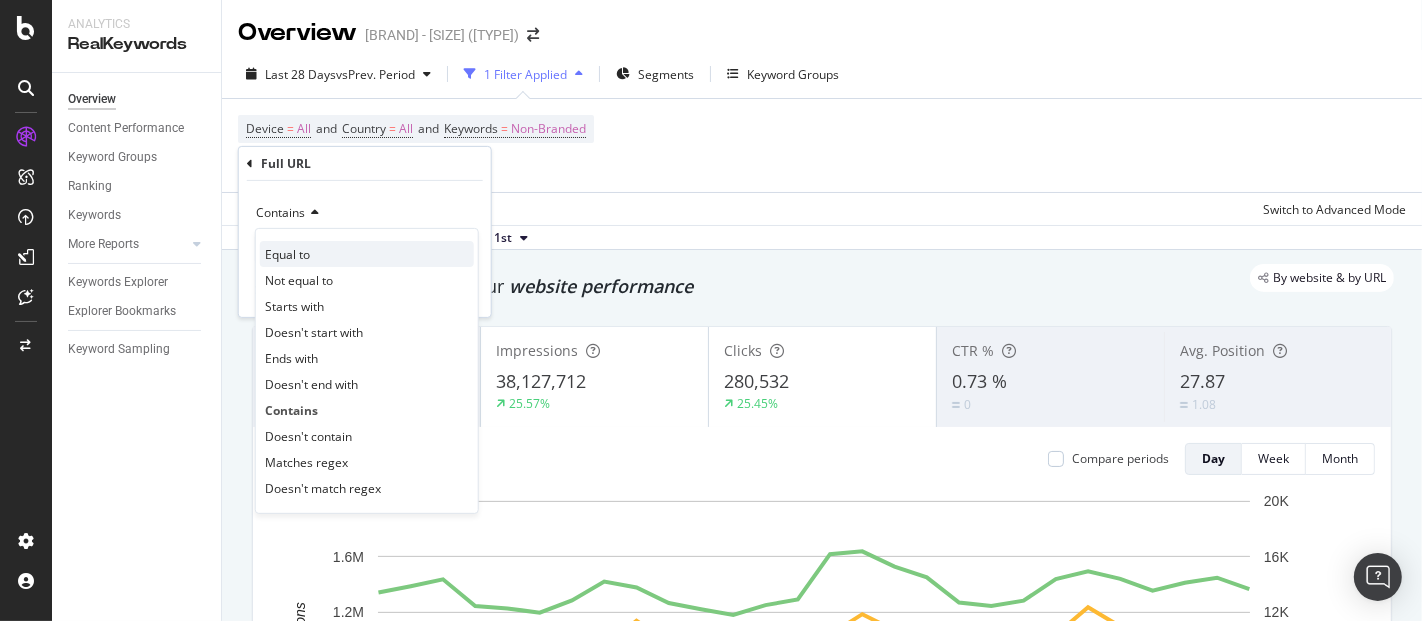 click on "Equal to" at bounding box center [287, 253] 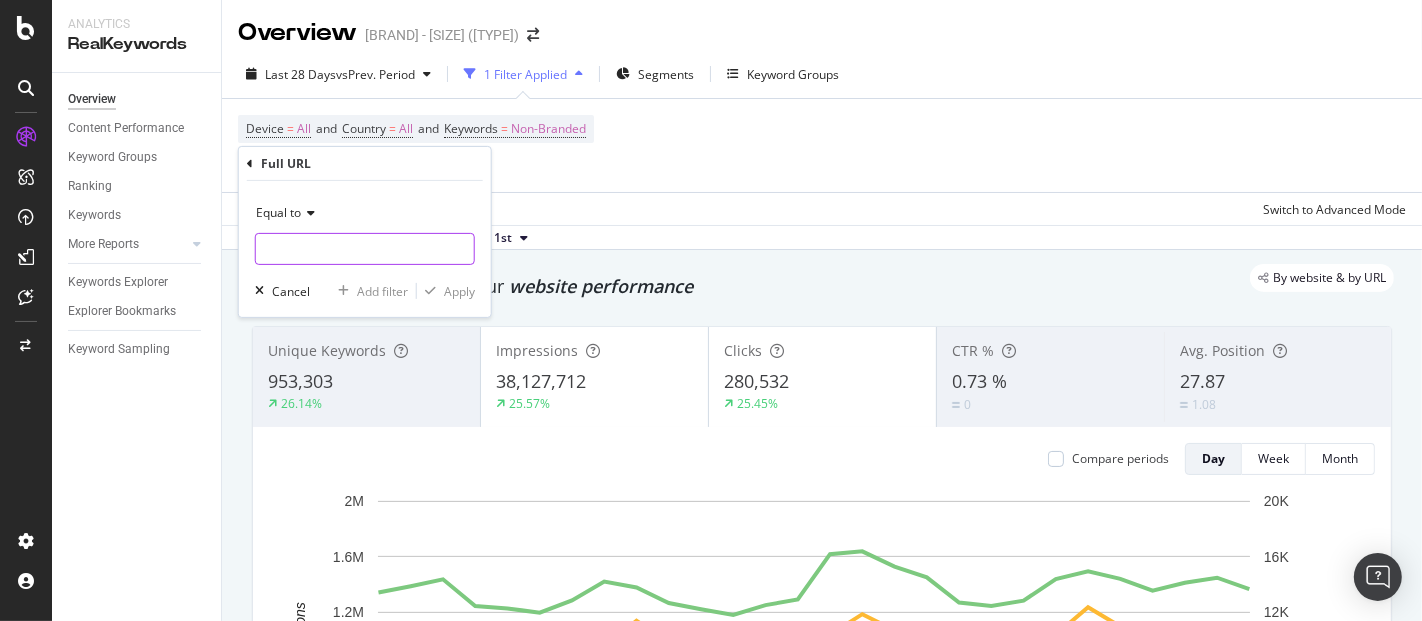 click at bounding box center (365, 249) 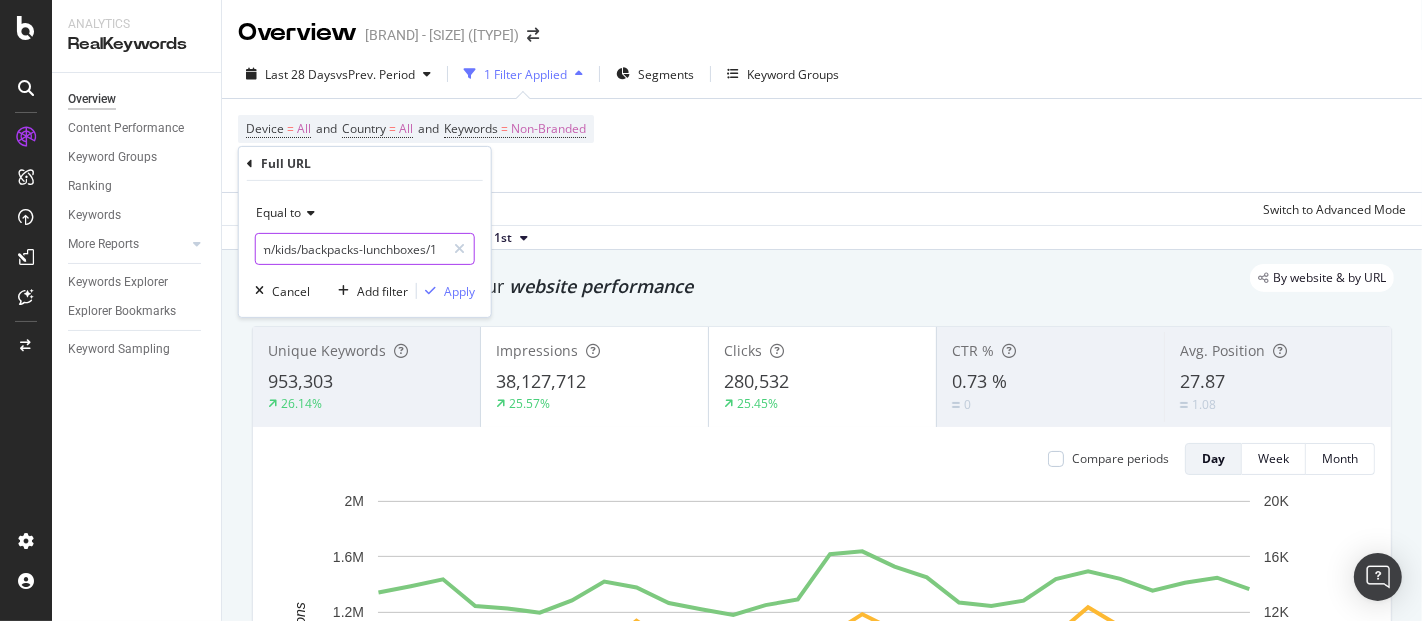 scroll, scrollTop: 0, scrollLeft: 175, axis: horizontal 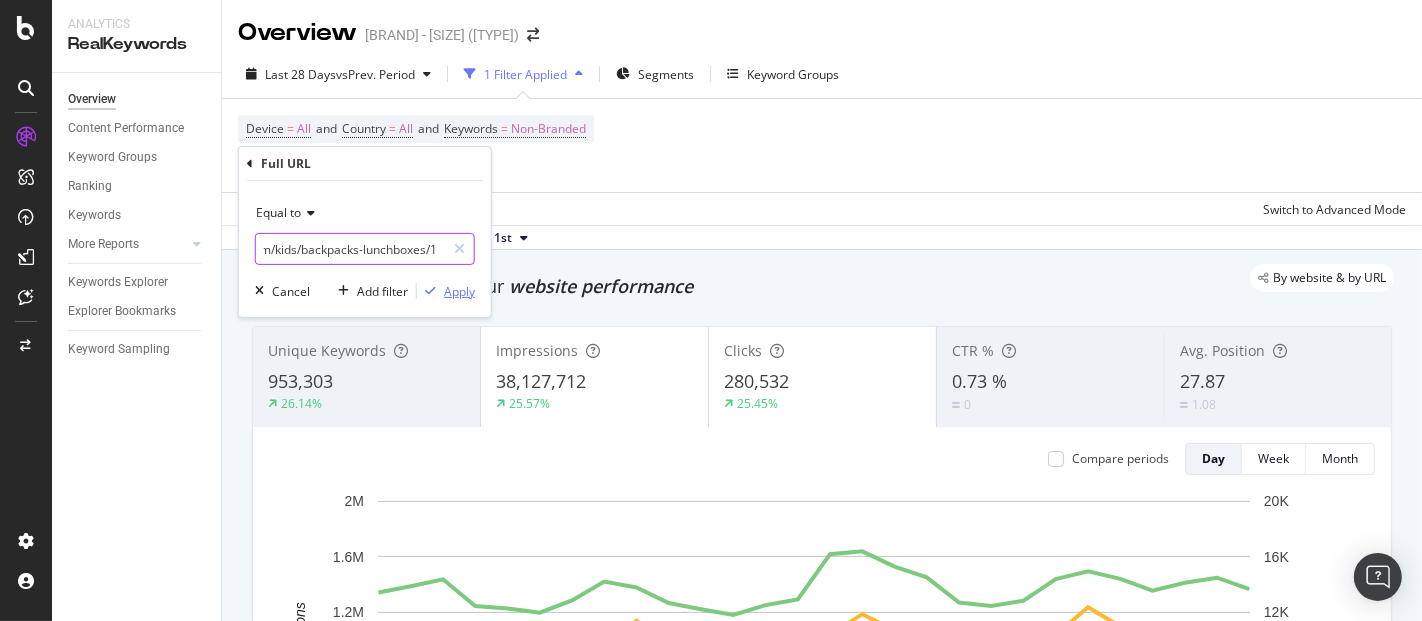 type on "https://www.crateandbarrel.com/kids/backpacks-lunchboxes/1" 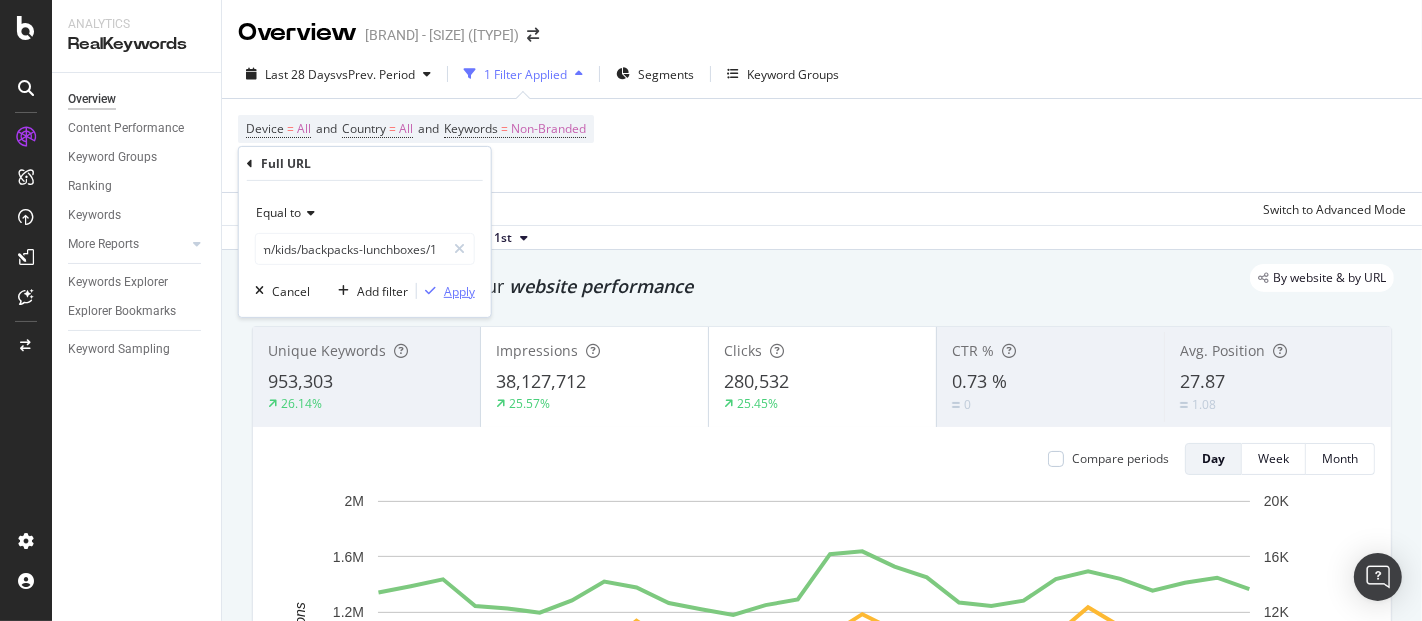 click on "Apply" at bounding box center (459, 290) 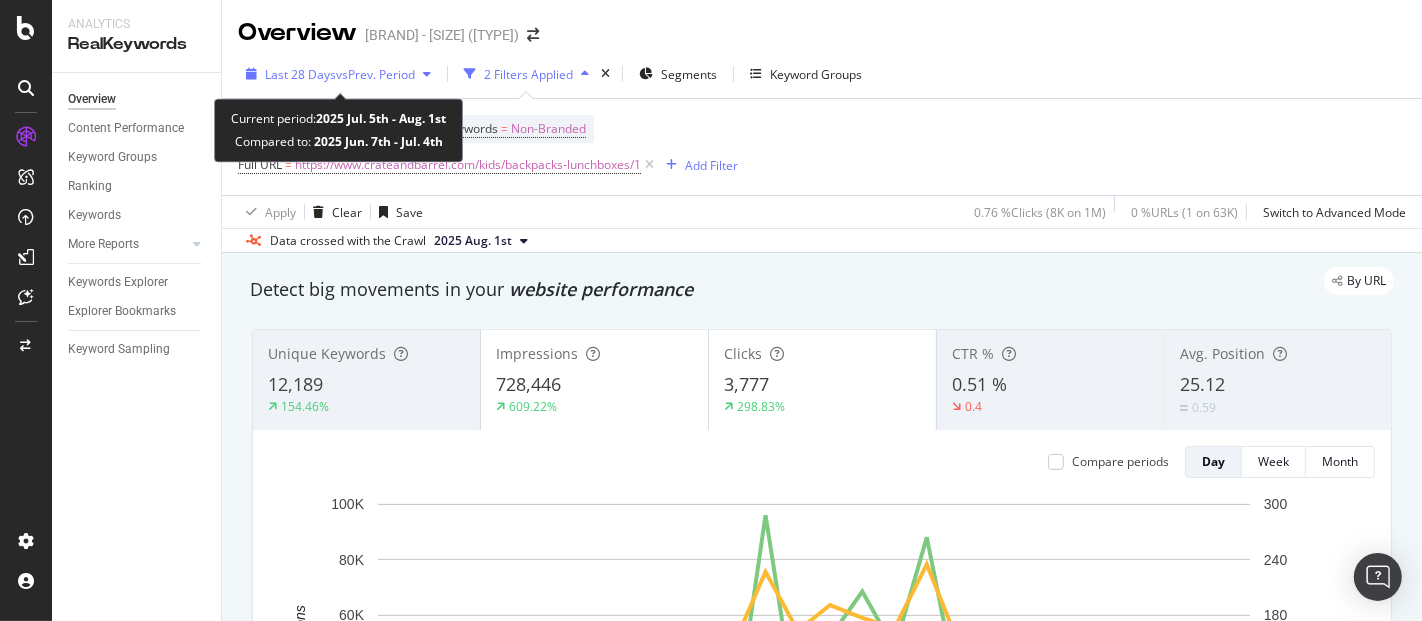 click on "vs  Prev. Period" at bounding box center [375, 74] 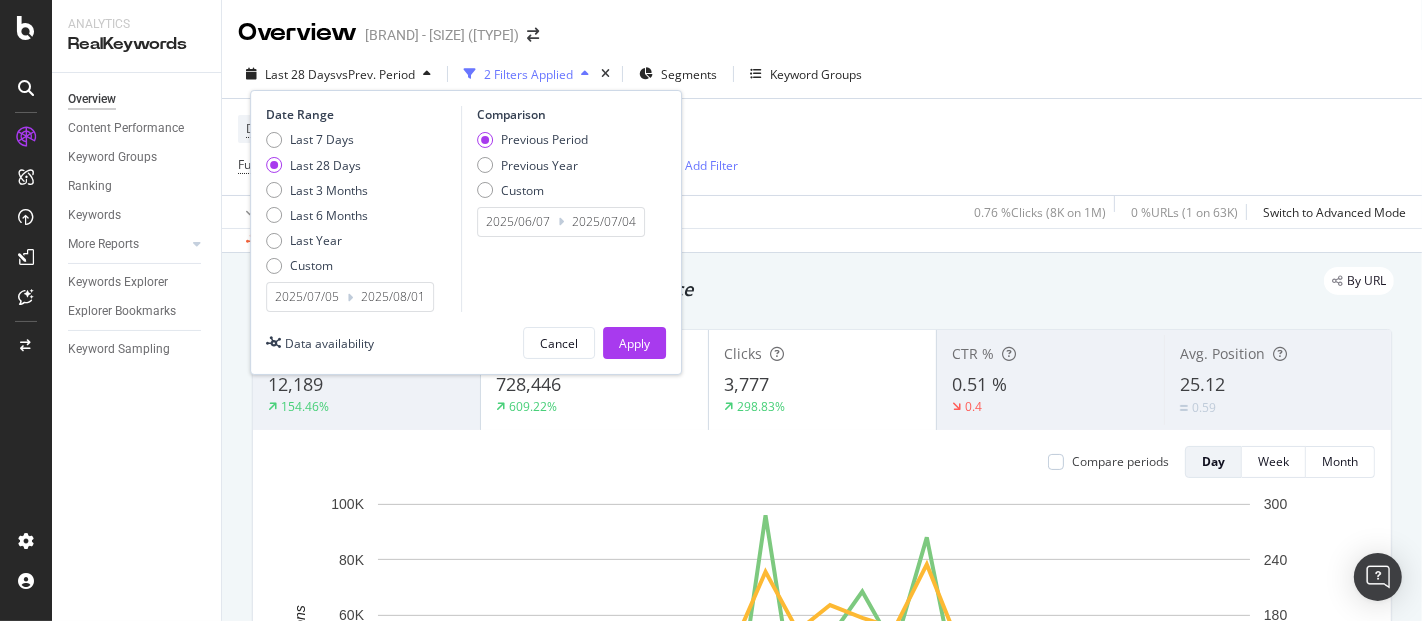 click on "2025/07/05" at bounding box center (307, 297) 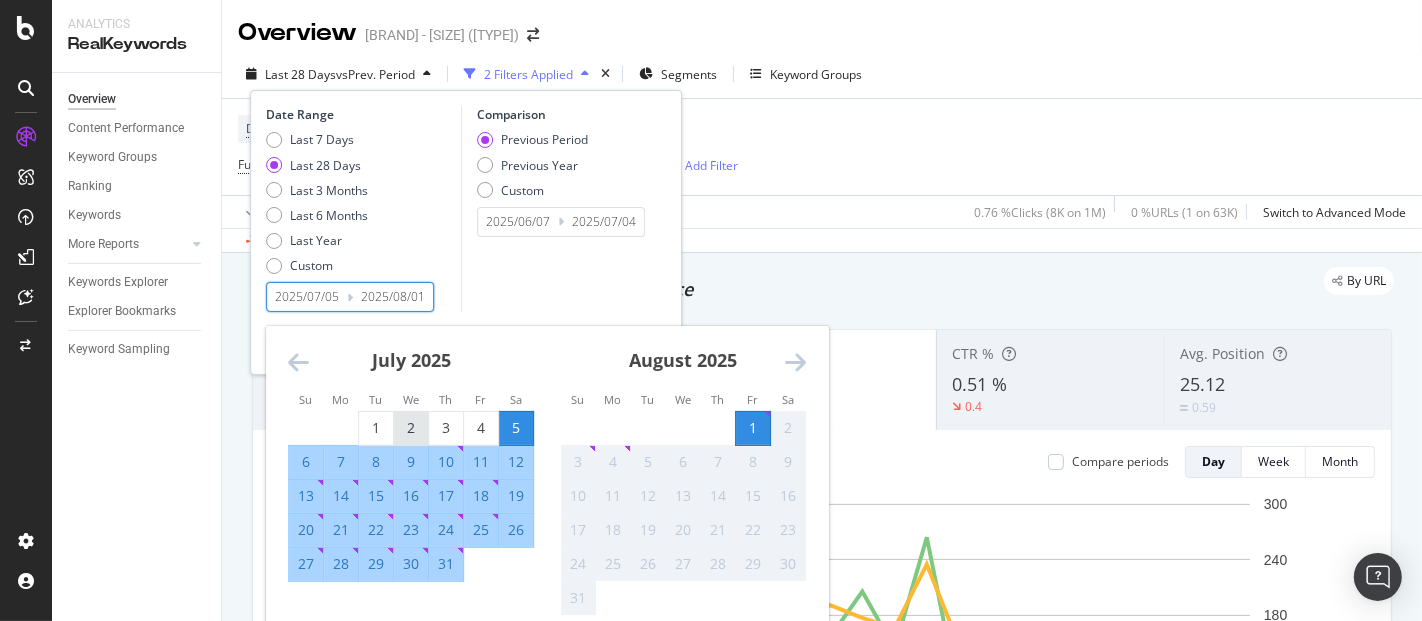 click on "2" at bounding box center (411, 428) 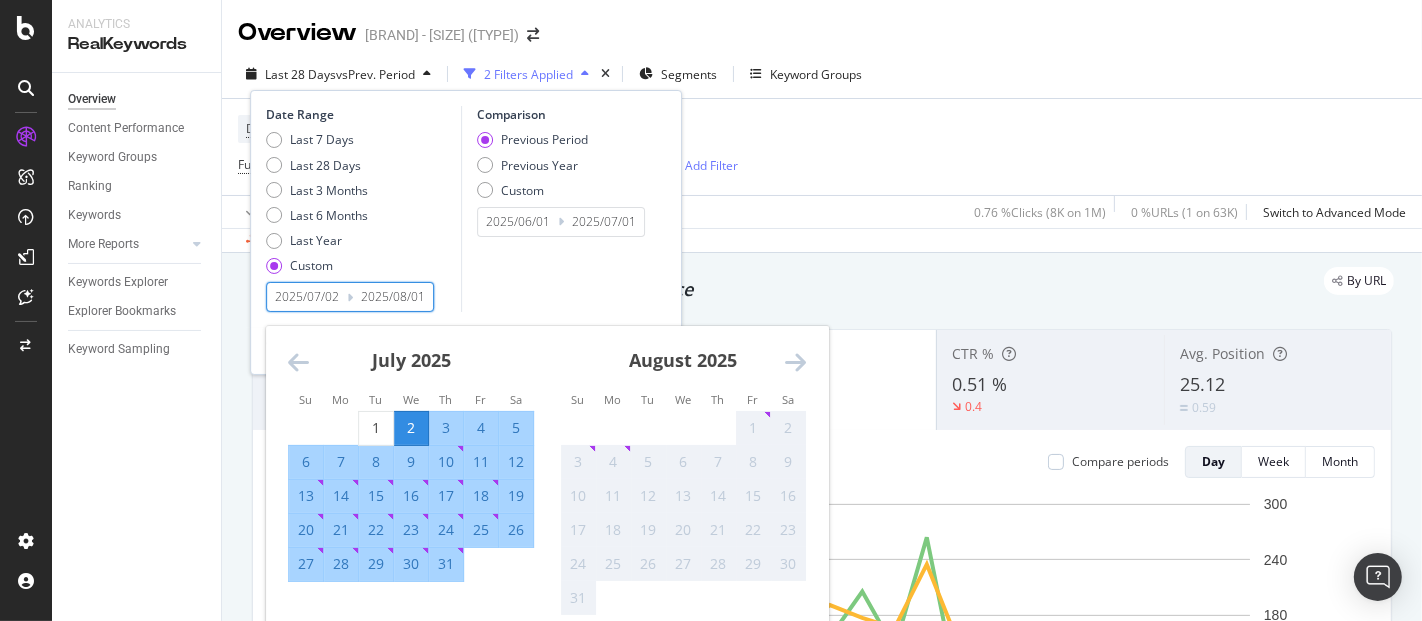 click on "31" at bounding box center [446, 564] 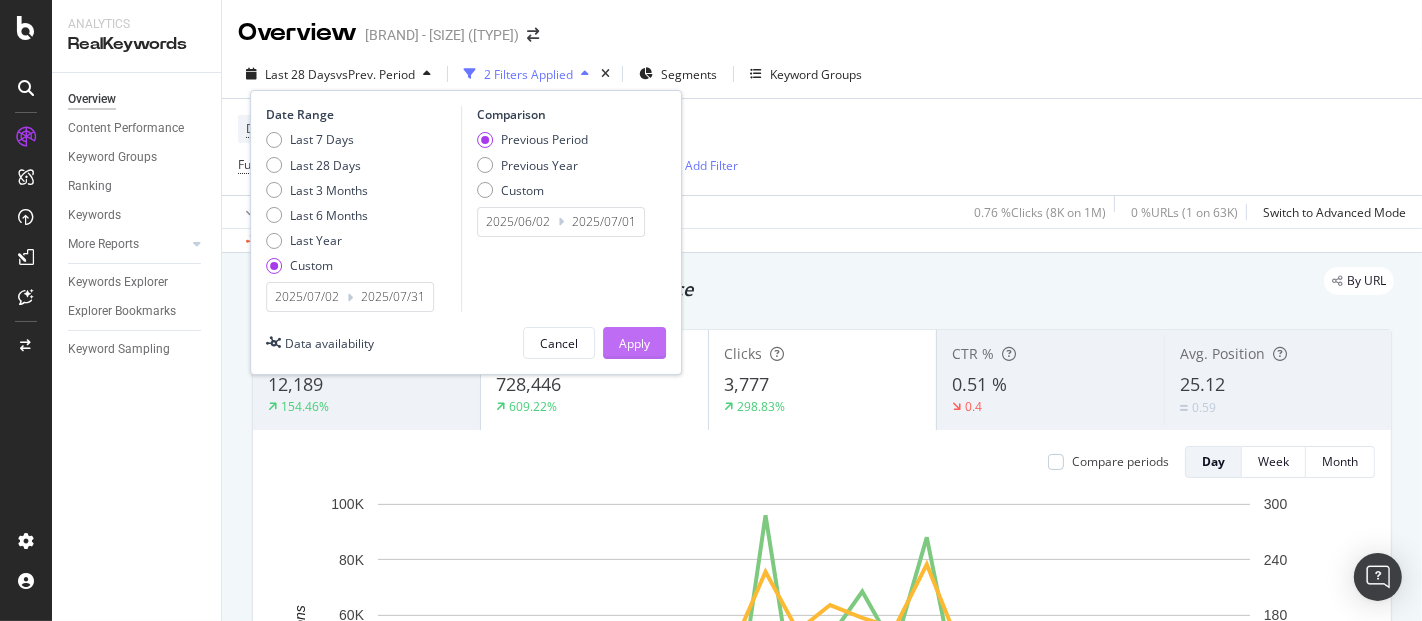 click on "Apply" at bounding box center (634, 343) 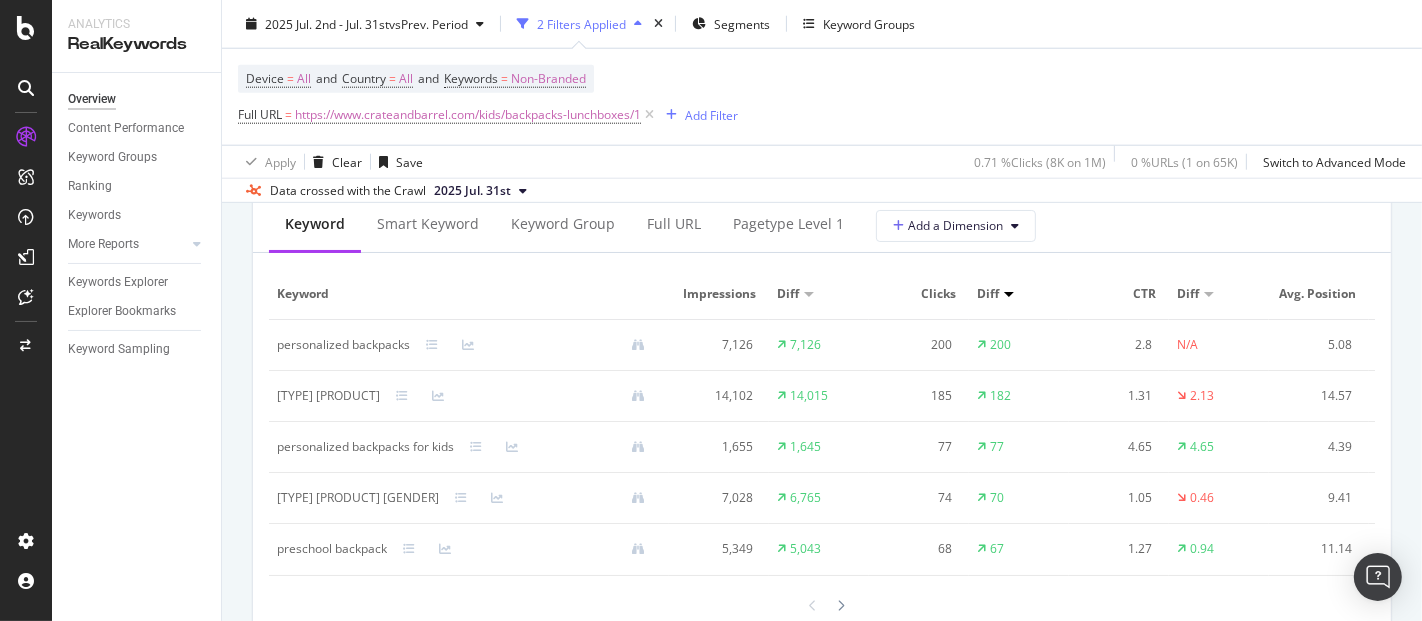 scroll, scrollTop: 1888, scrollLeft: 0, axis: vertical 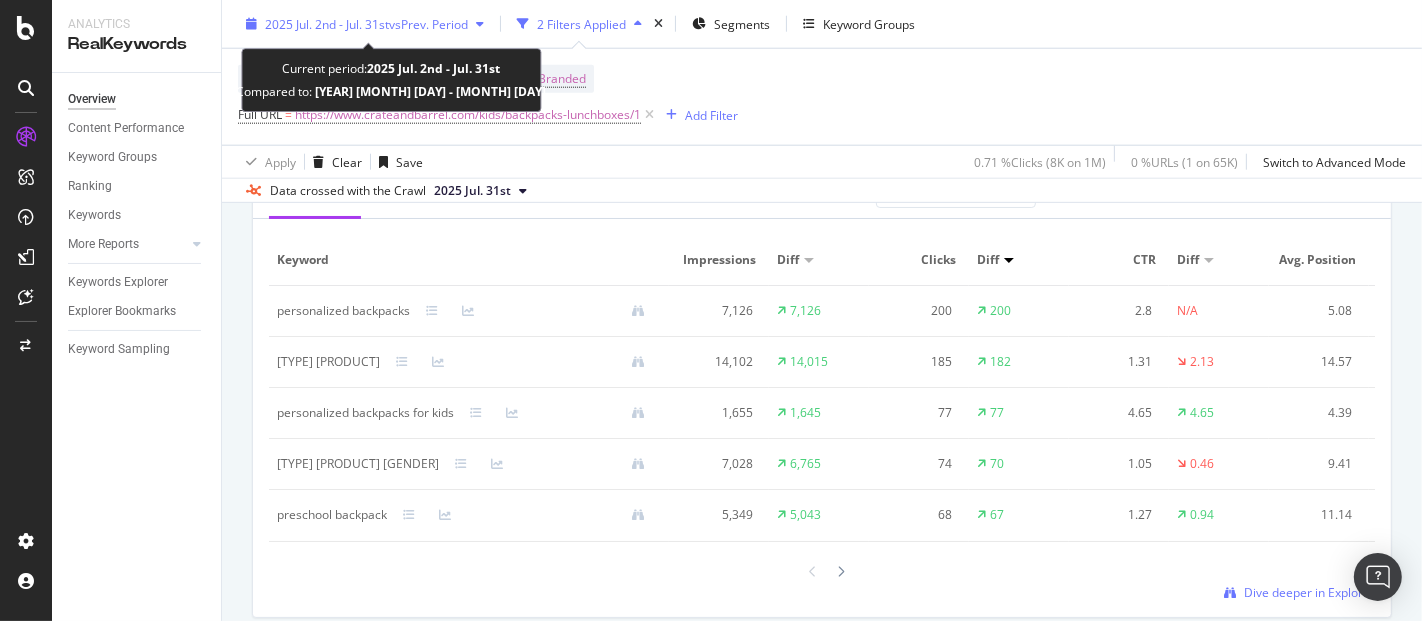 click on "[DATE] [MONTH] [DAY] - [MONTH] [DAY]  vs  Prev. Period" at bounding box center (365, 24) 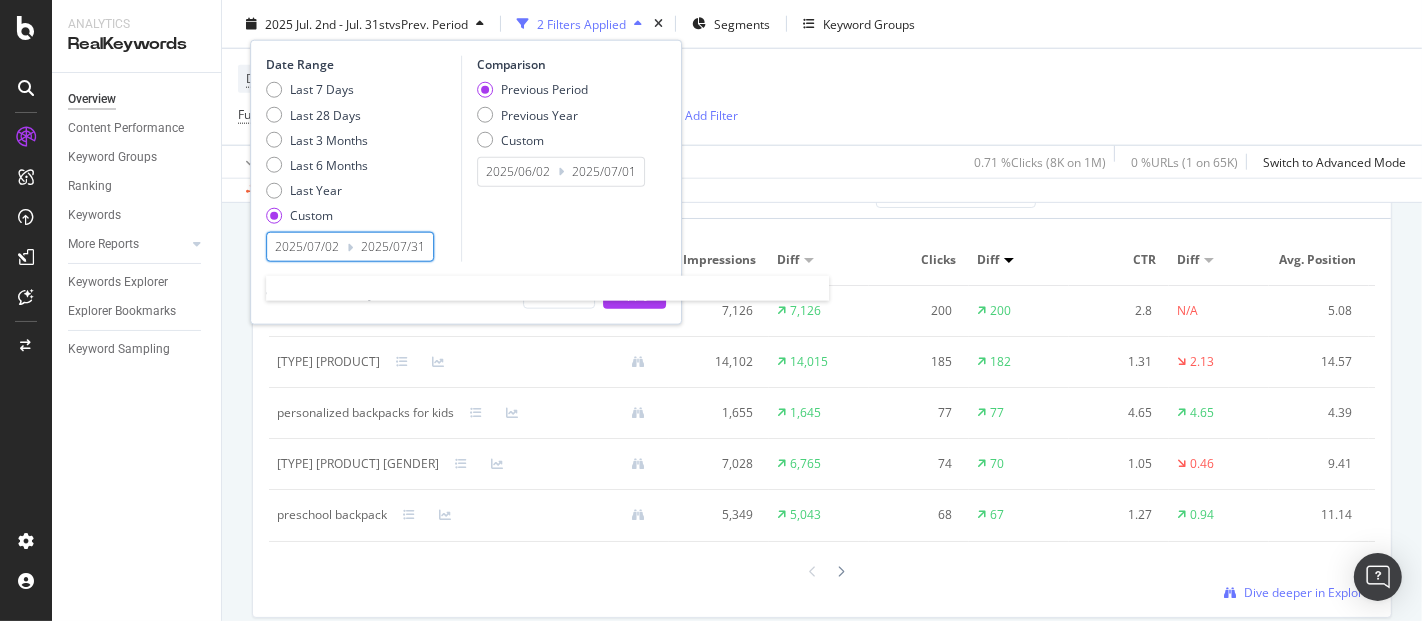 click on "2025/07/02" at bounding box center (307, 247) 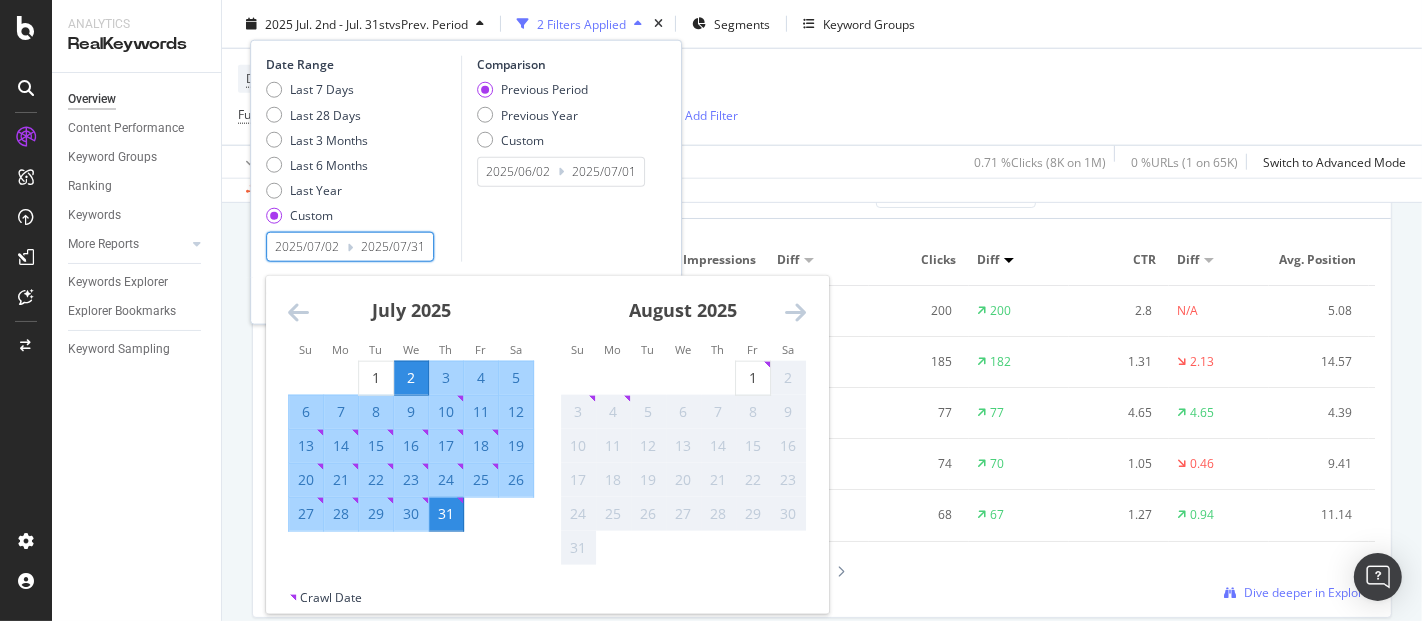 click on "[MONTH] [YEAR] 1 2 3 4 5 6 7 8 9 10 11 12 13 14 15 16 17 18 19 20 21 22 23 24 25 26 27 28 29 30 31" at bounding box center [411, 404] 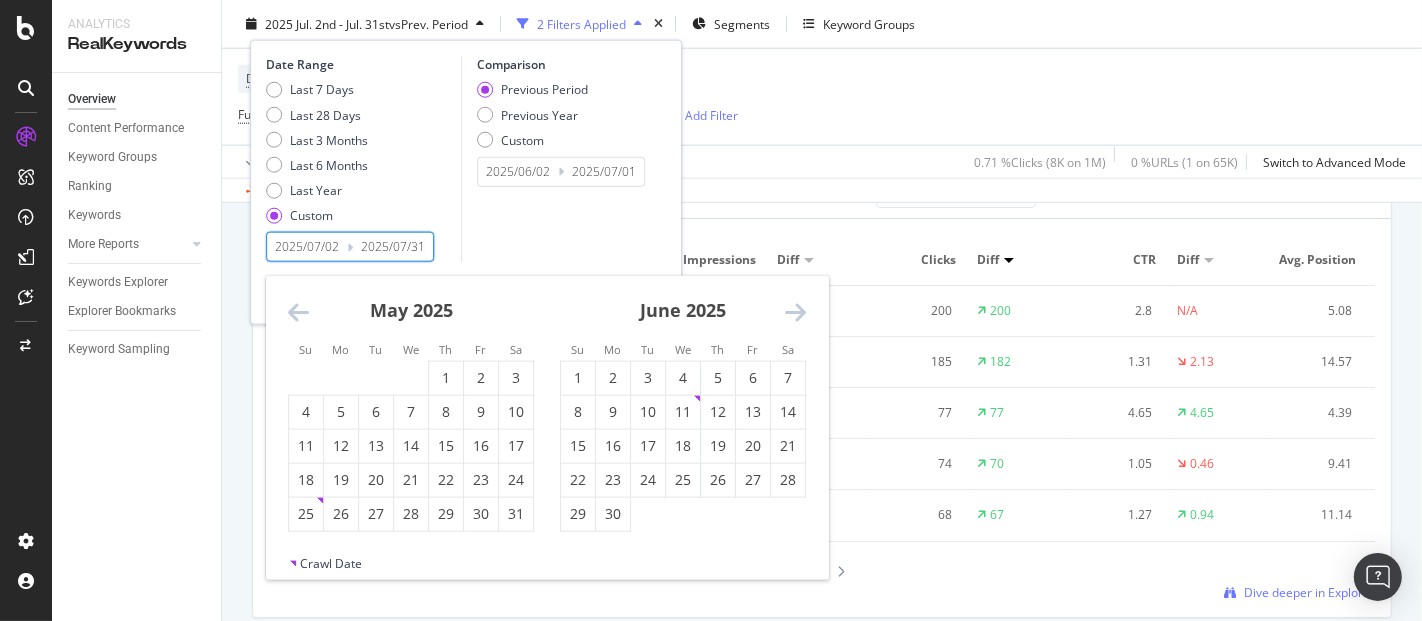 click at bounding box center [298, 312] 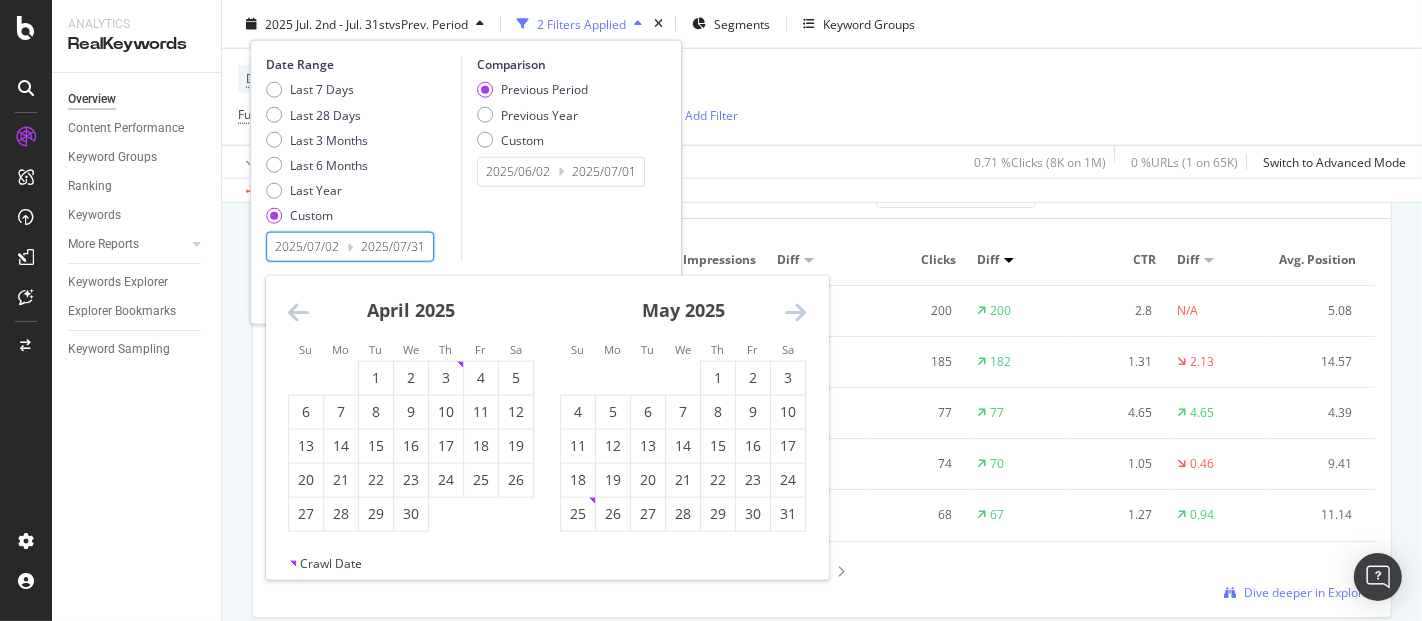 click at bounding box center [298, 312] 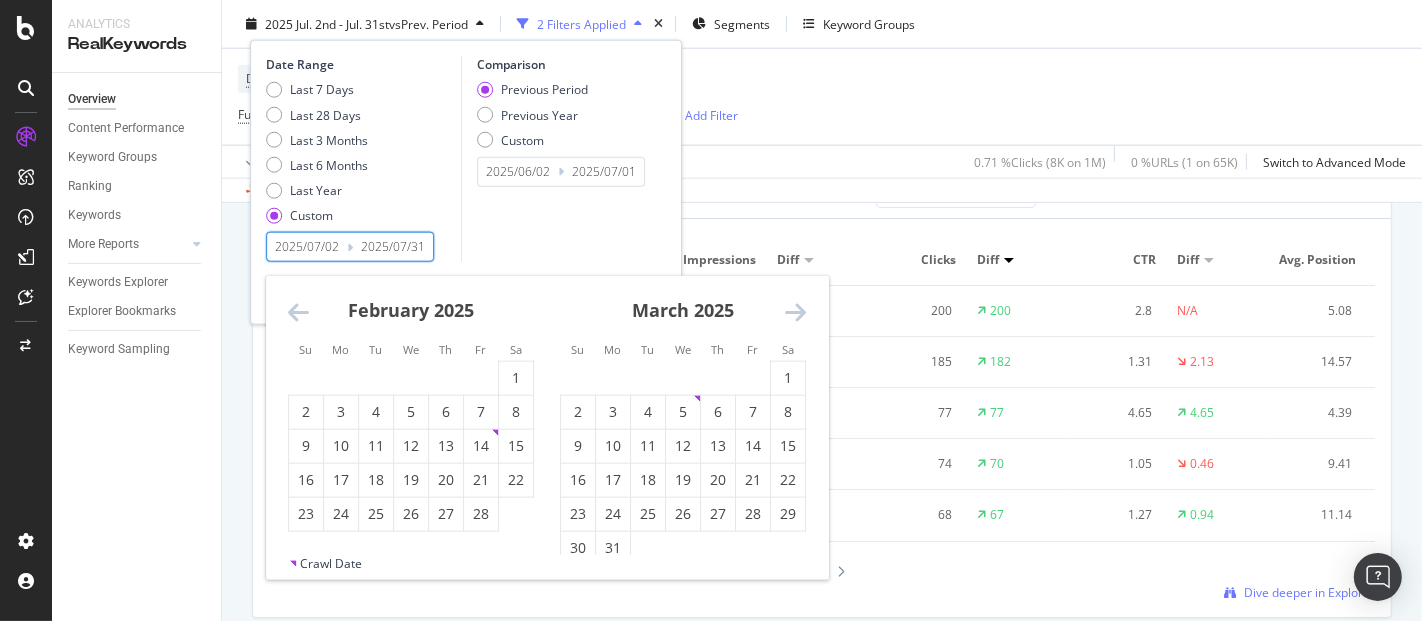 click at bounding box center [298, 312] 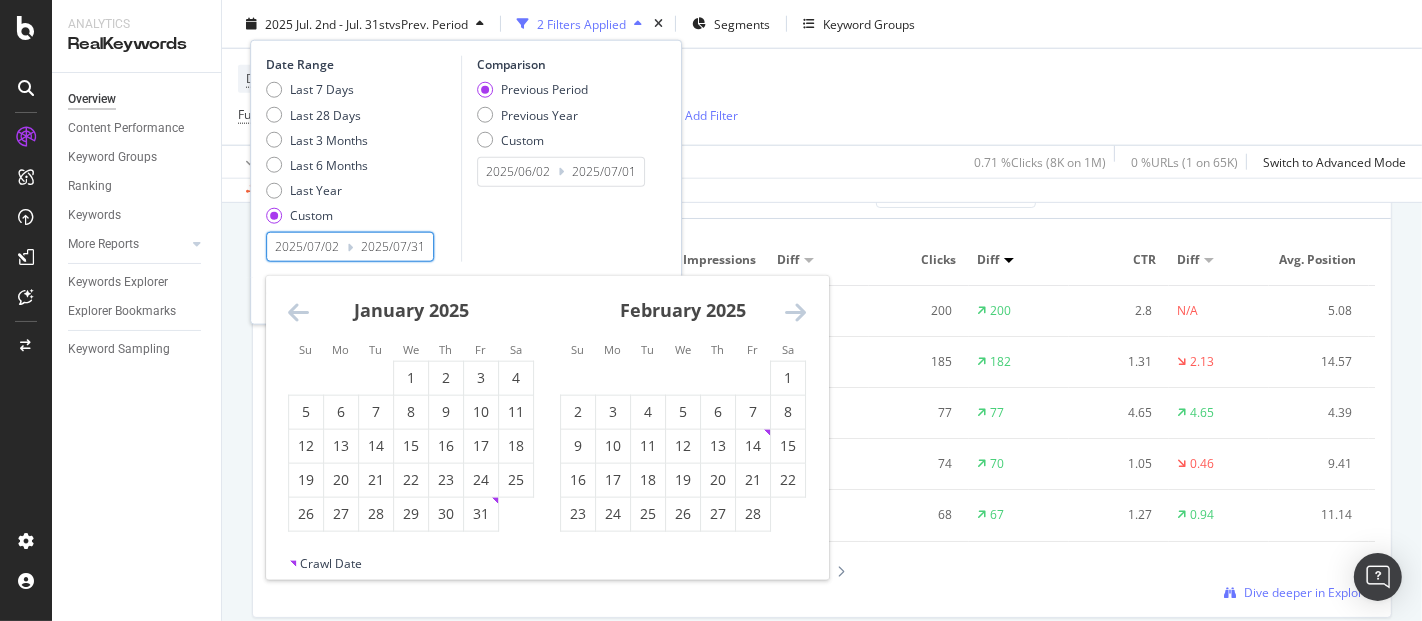 click at bounding box center (298, 312) 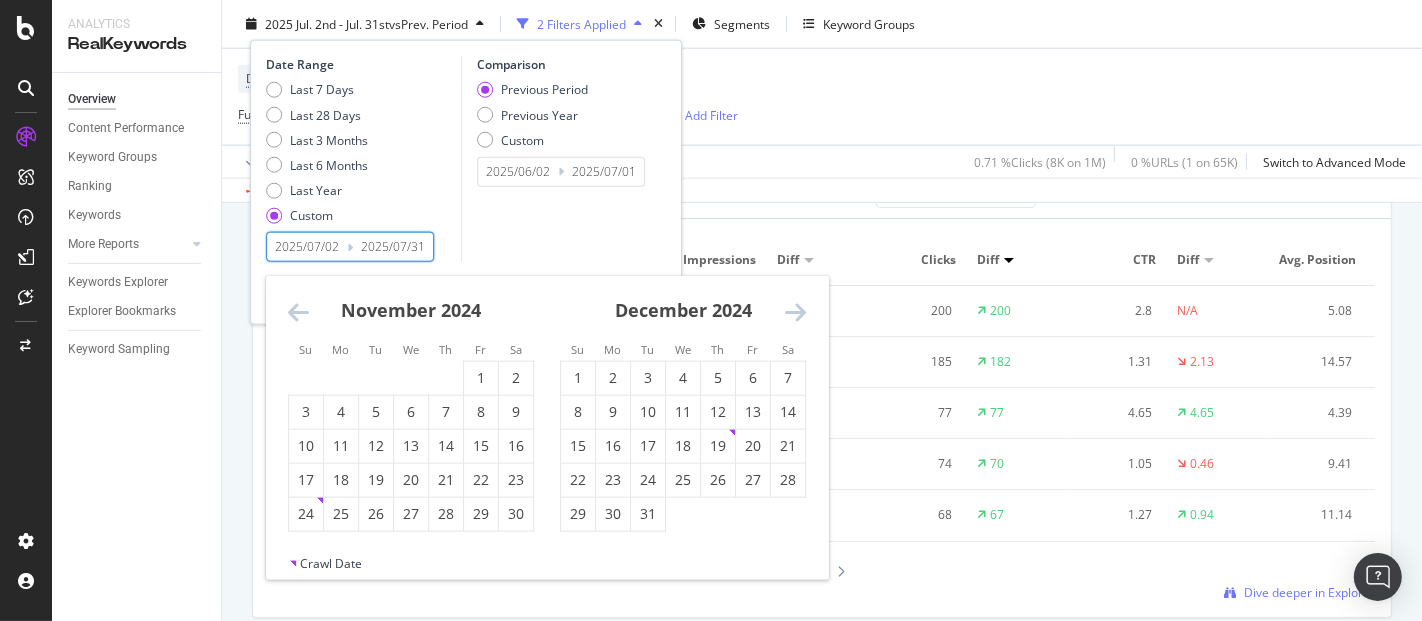 click at bounding box center [298, 312] 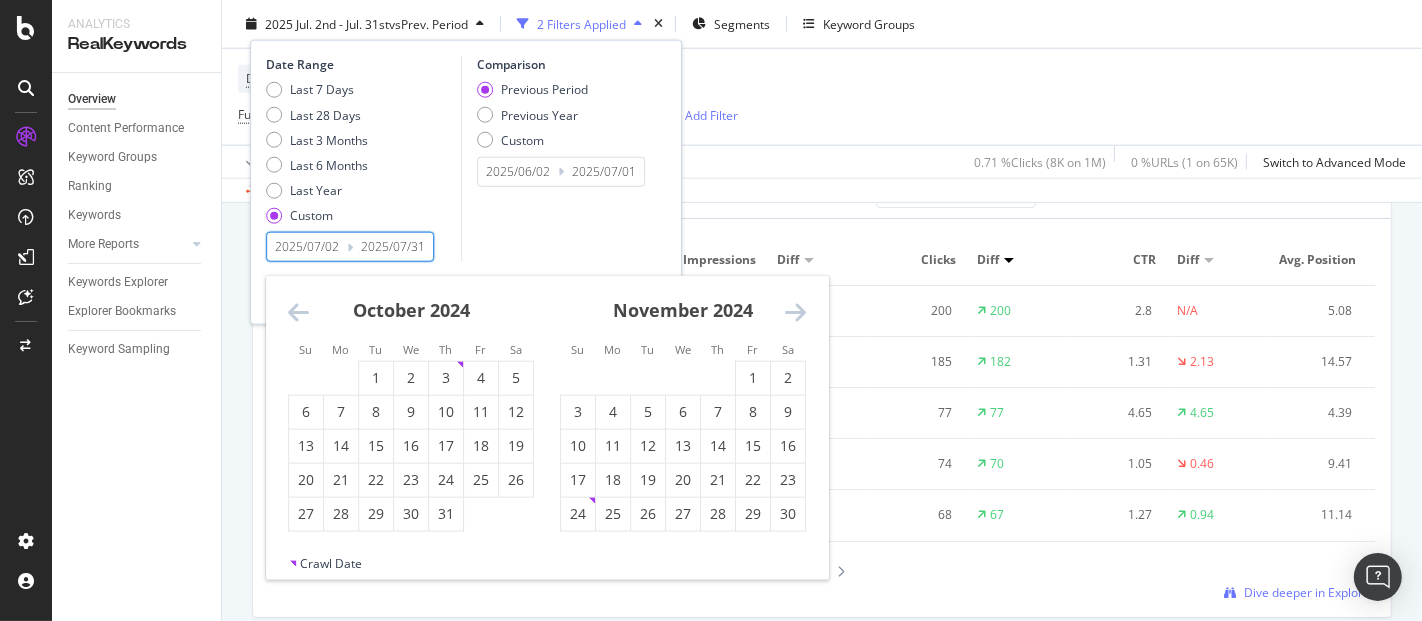 click at bounding box center (298, 312) 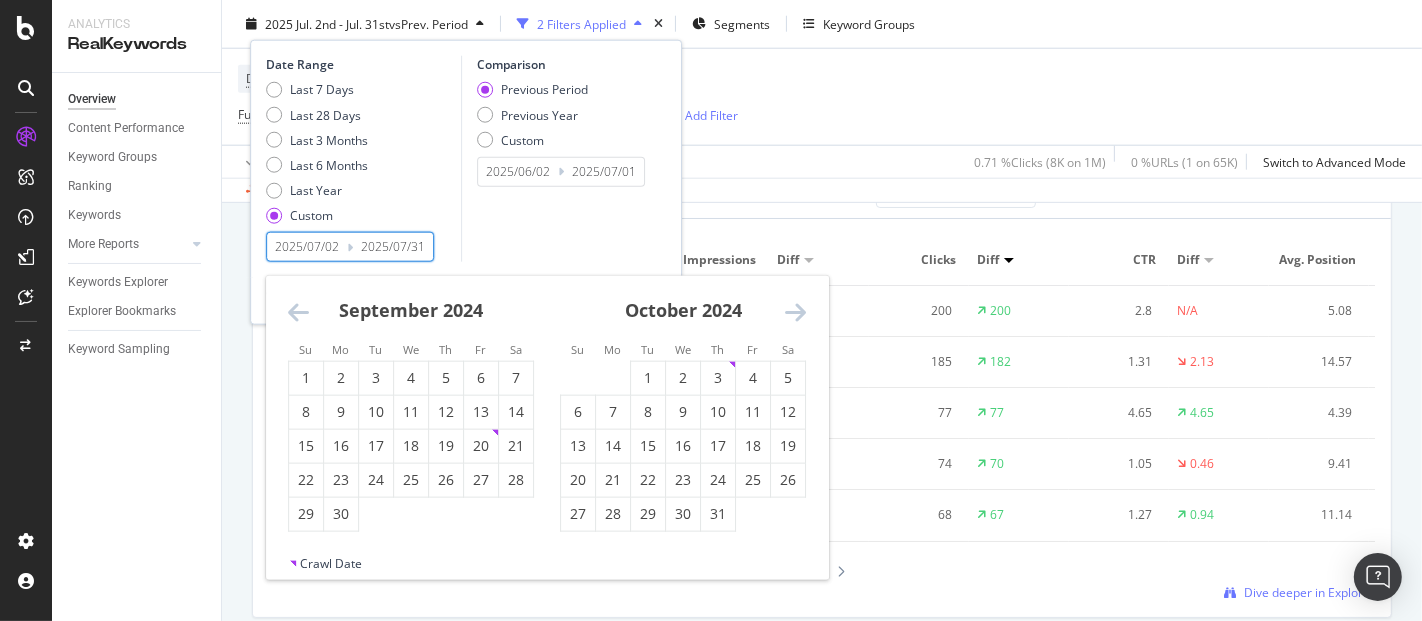 click at bounding box center [298, 312] 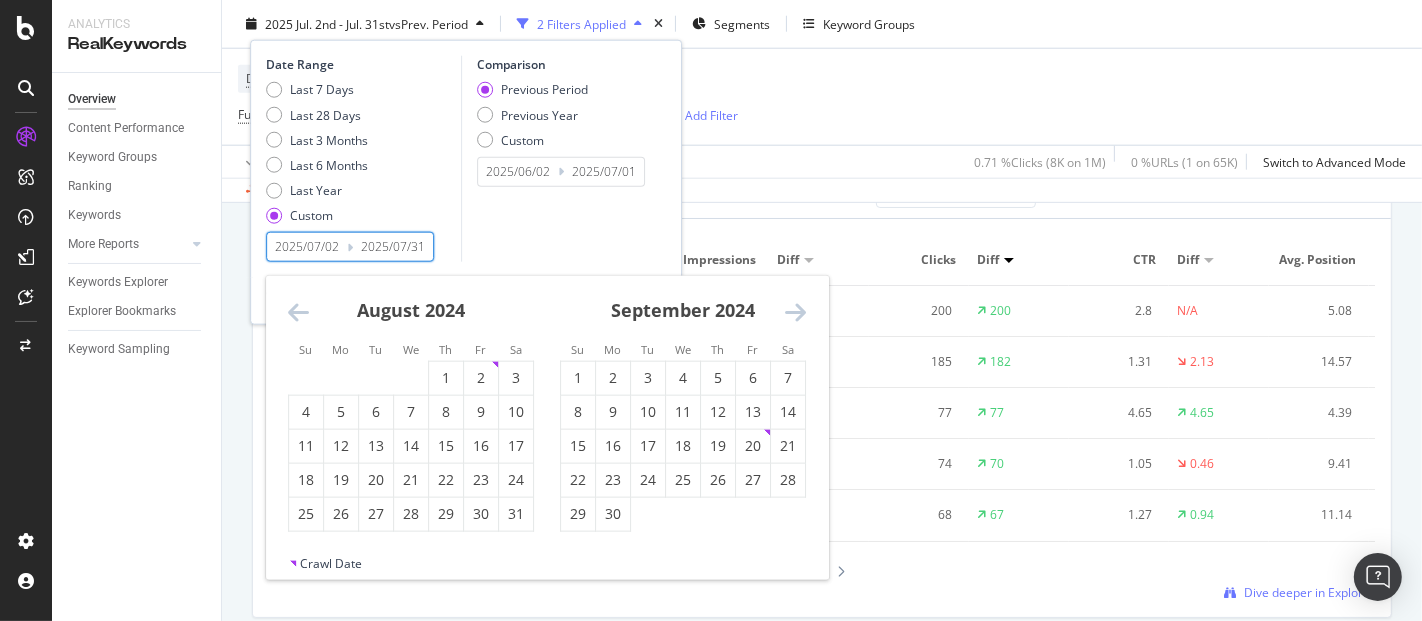 click at bounding box center (298, 312) 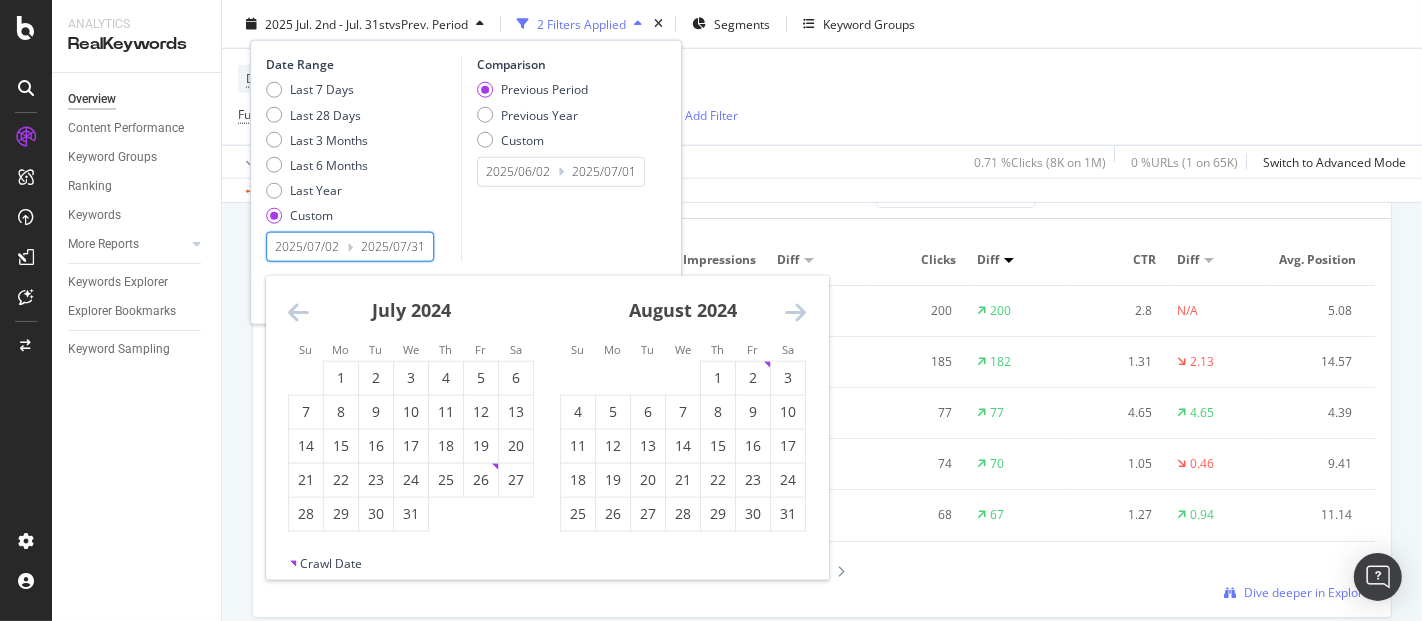 click at bounding box center [298, 312] 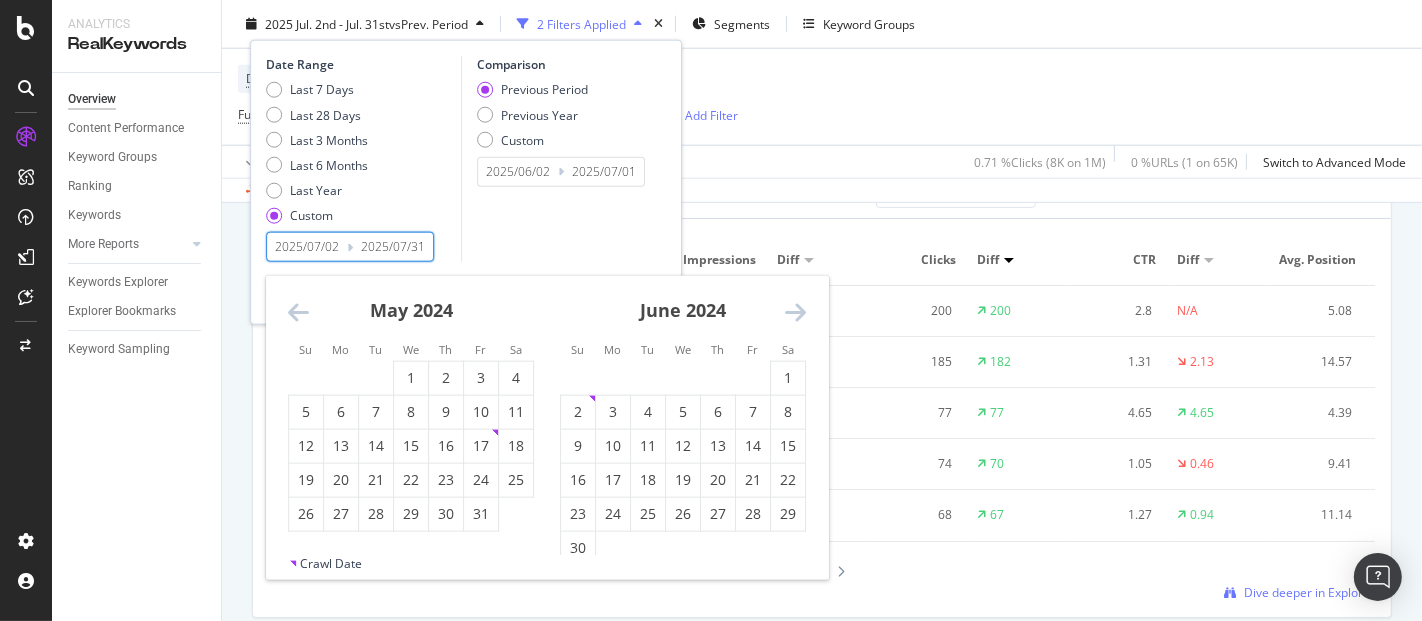 click at bounding box center [298, 312] 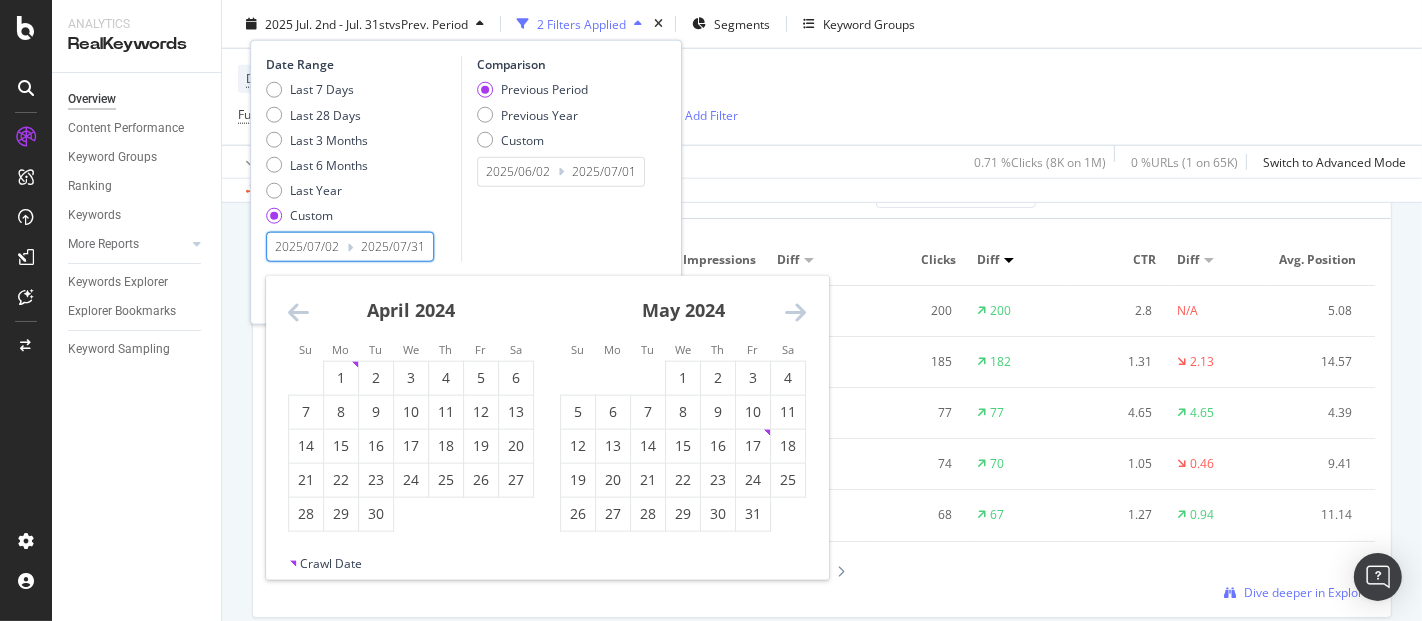 click at bounding box center [298, 312] 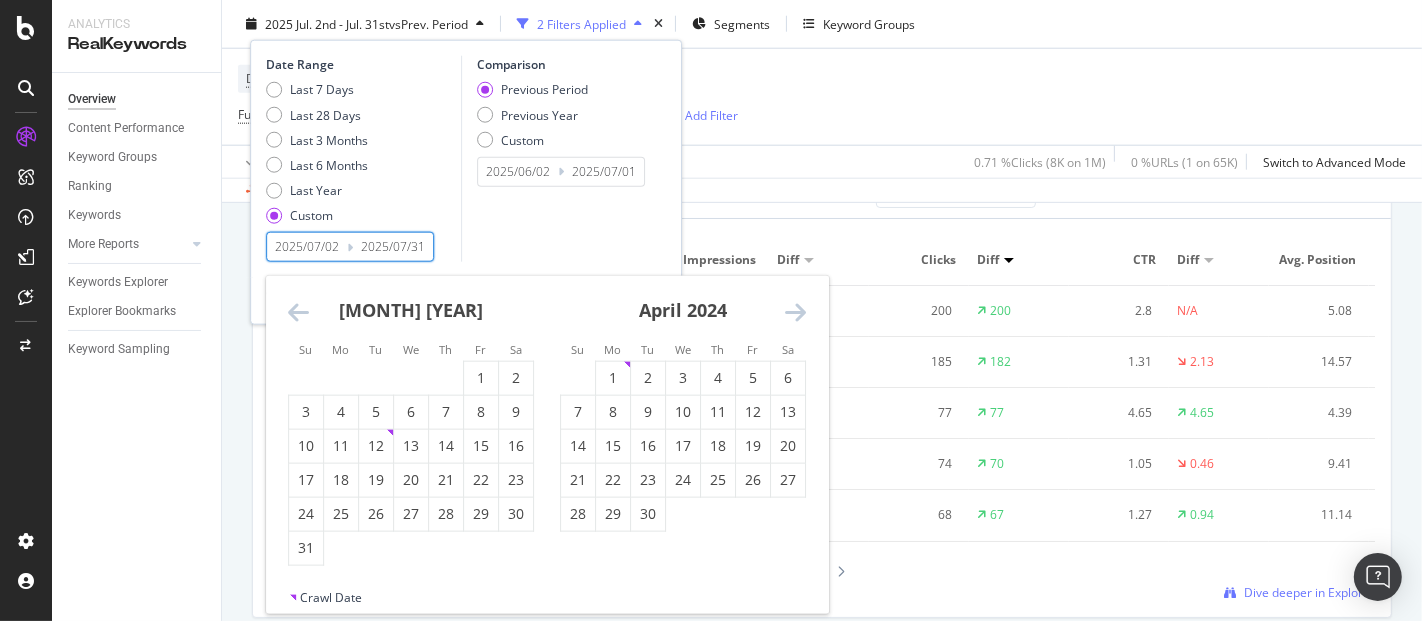 click at bounding box center [298, 312] 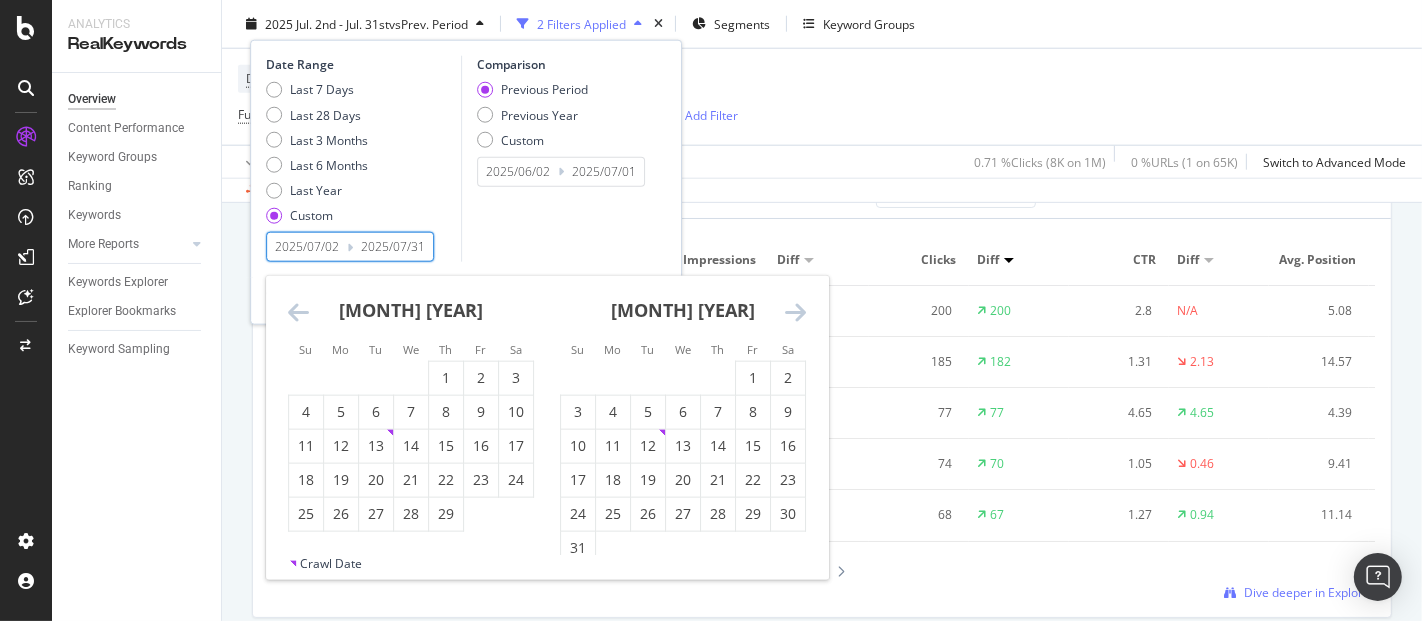 click at bounding box center (298, 312) 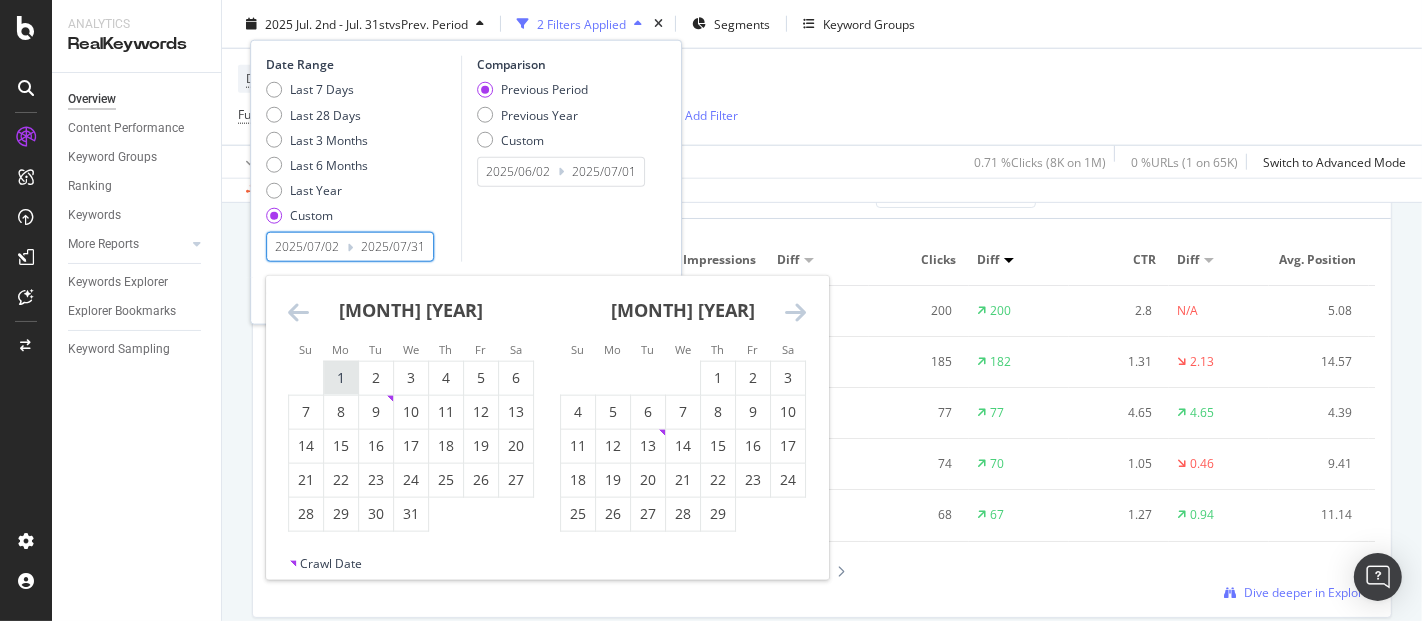click on "1" at bounding box center [341, 378] 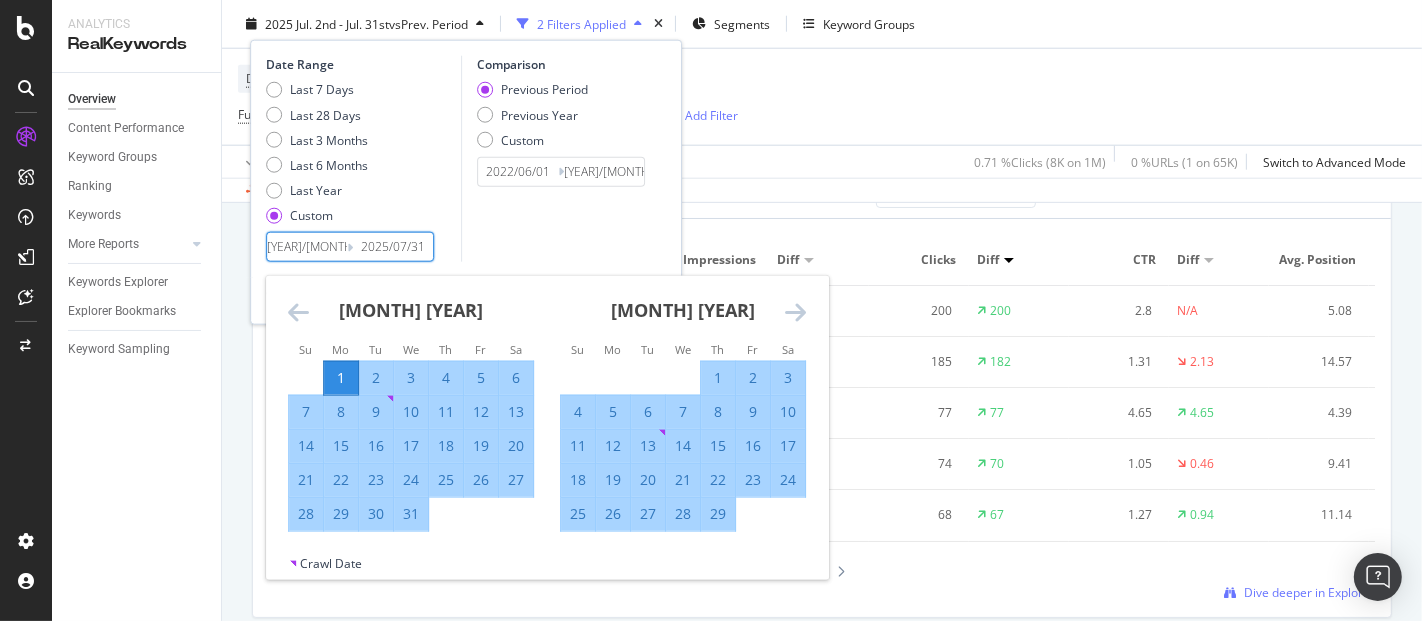 click at bounding box center (795, 312) 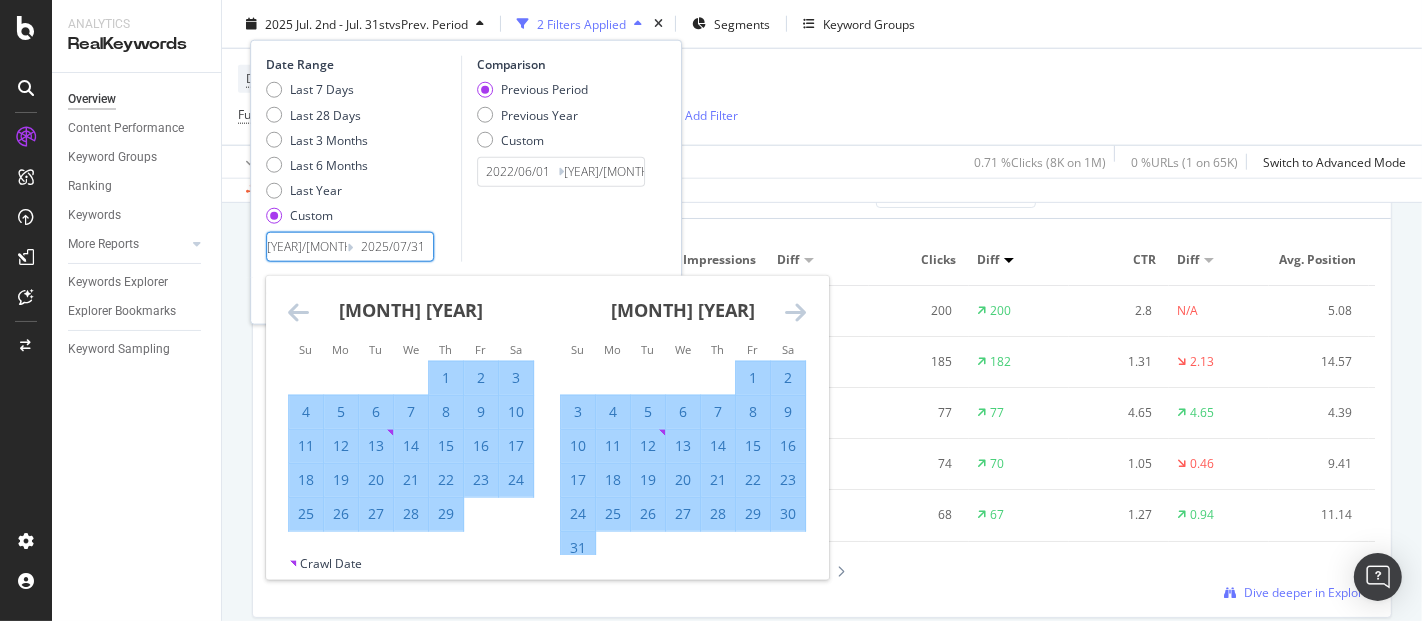 click at bounding box center (795, 312) 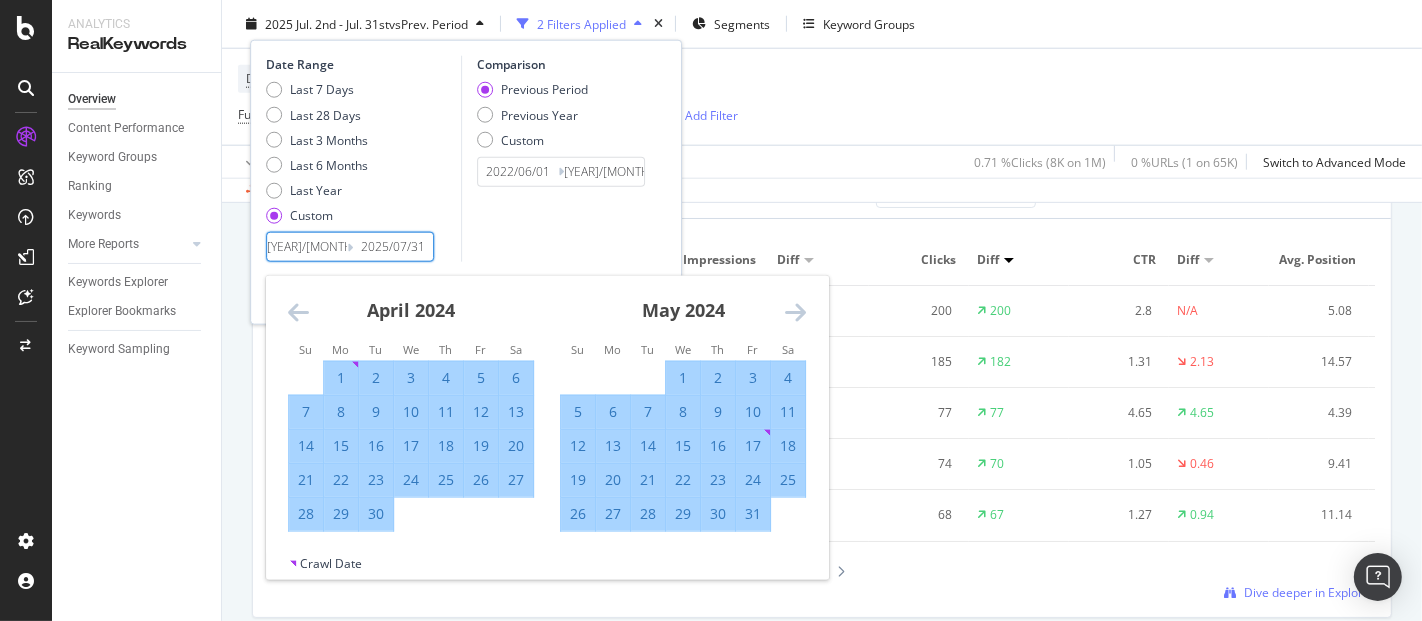 click at bounding box center [795, 312] 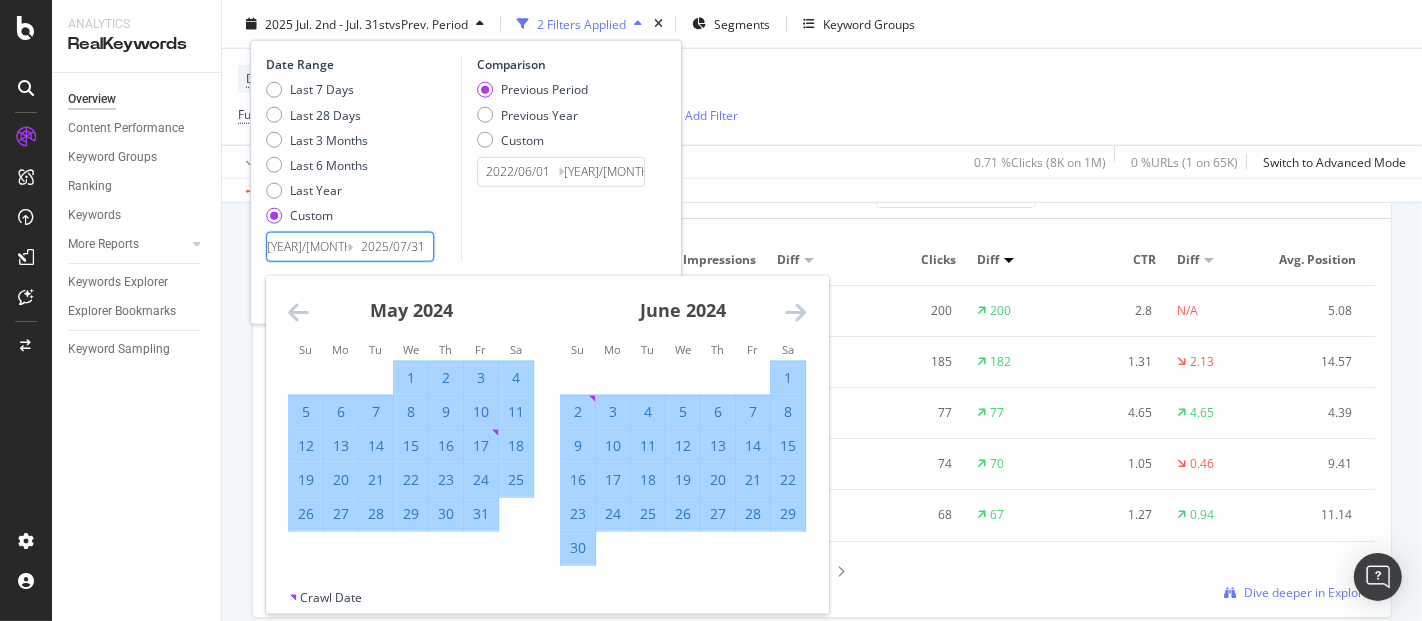 click at bounding box center [795, 312] 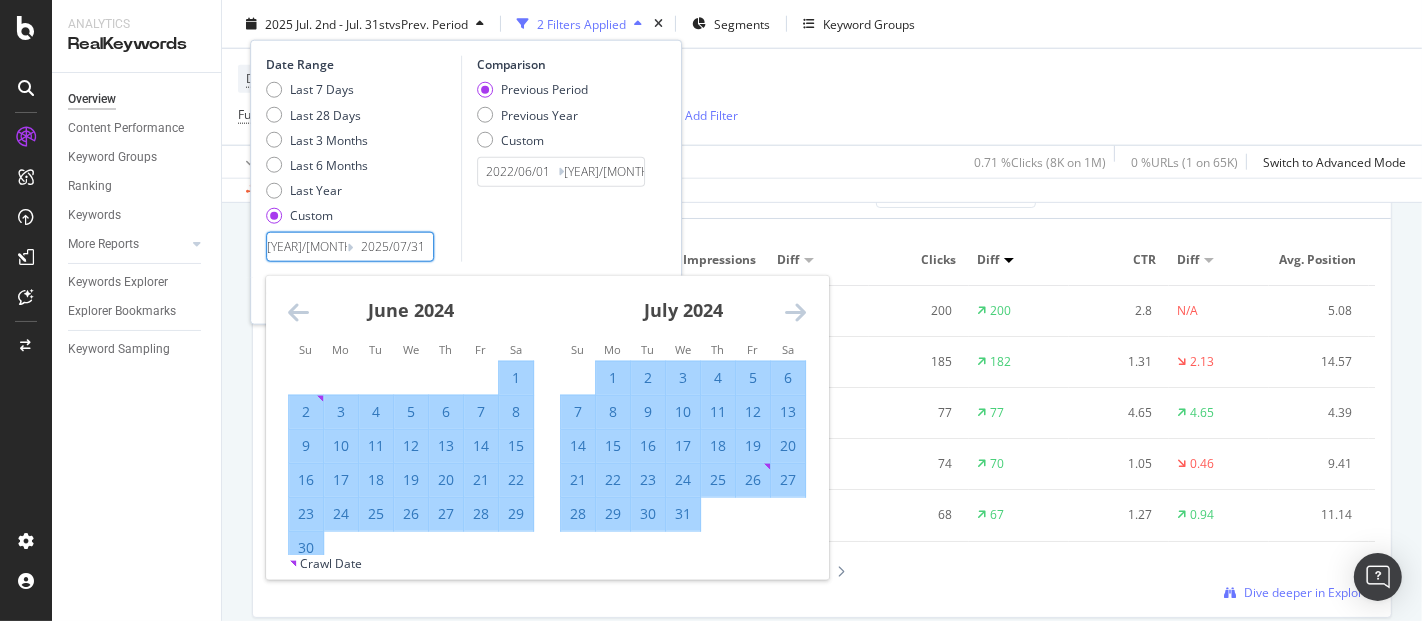 click at bounding box center [795, 312] 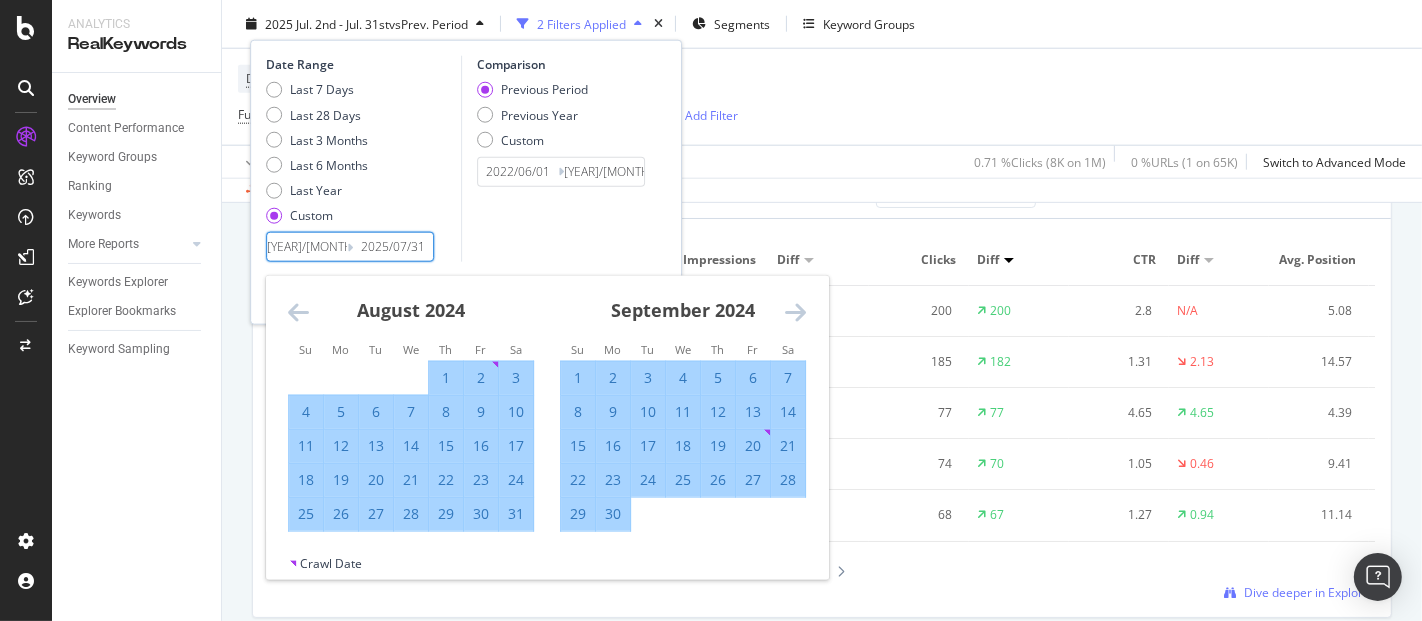 click at bounding box center (795, 312) 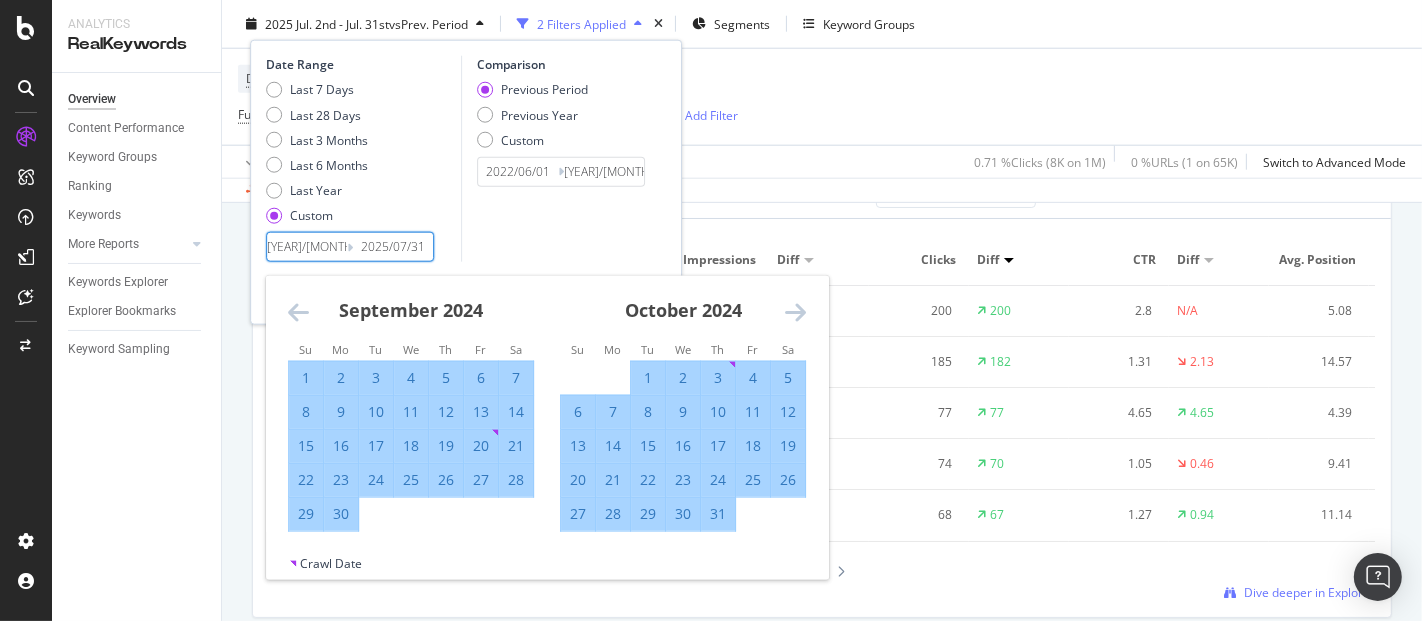 click at bounding box center (795, 312) 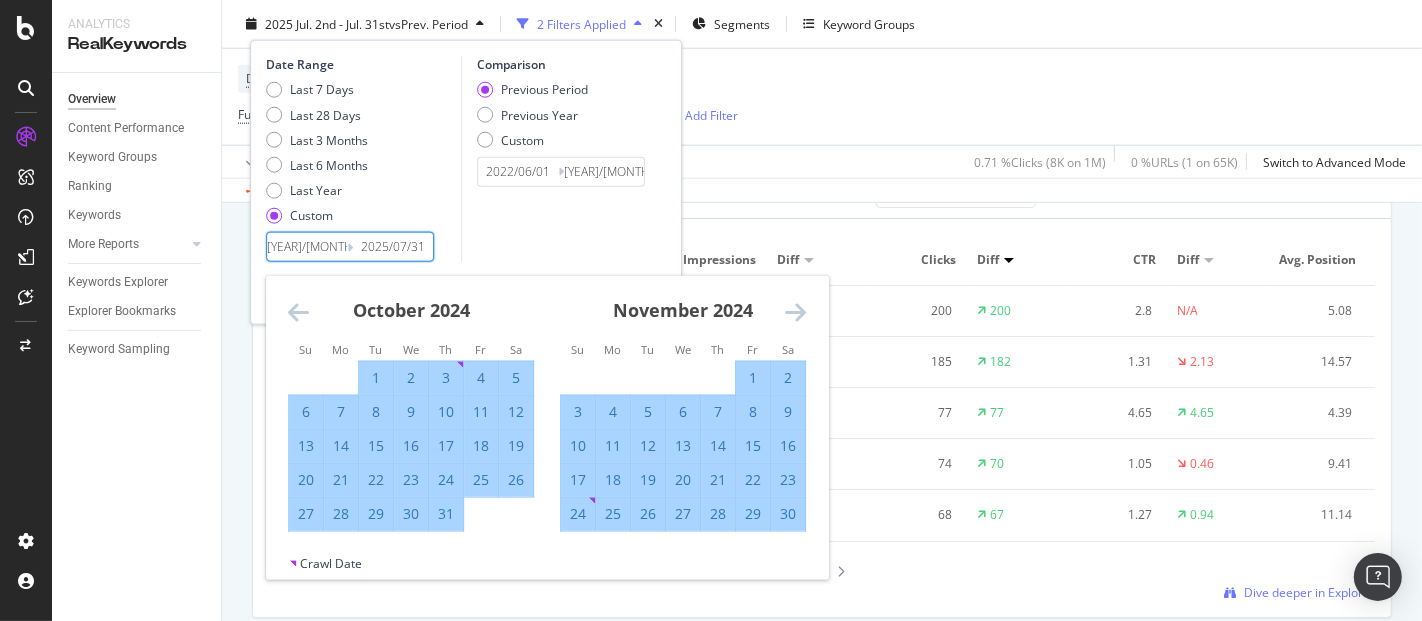 click at bounding box center [795, 312] 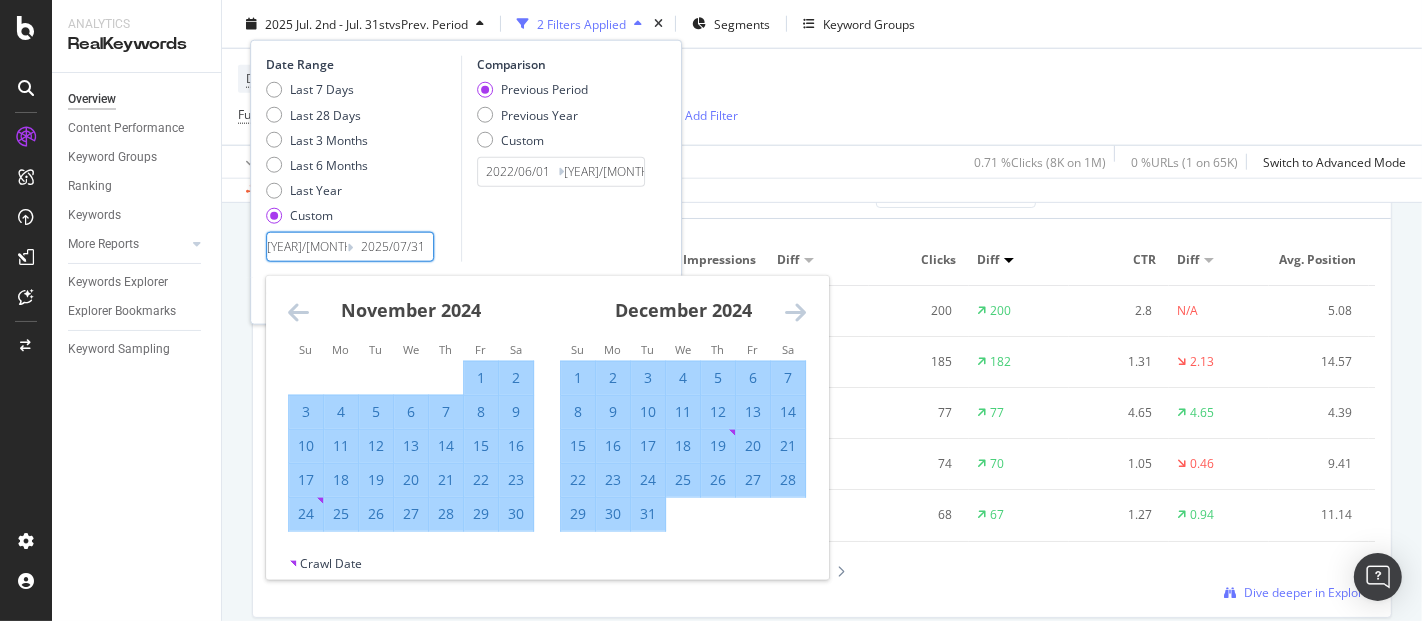 click on "31" at bounding box center [648, 514] 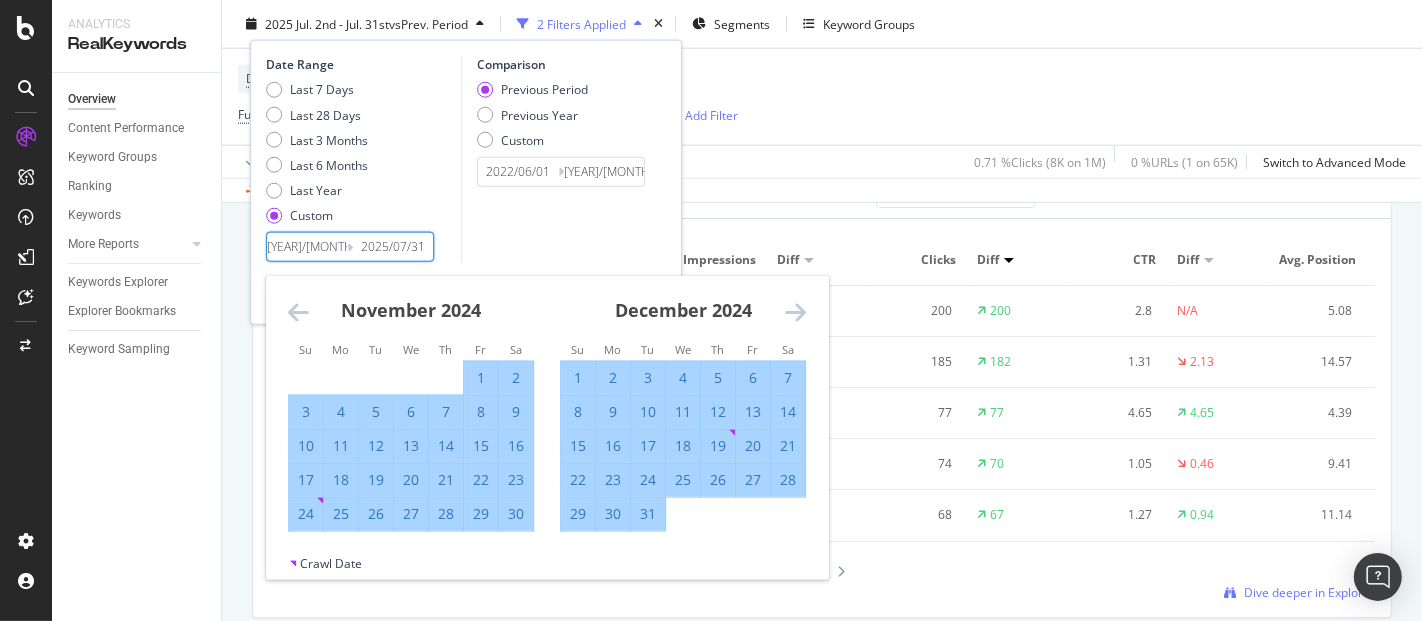 type on "[YEAR]/[MONTH]/[DAY]" 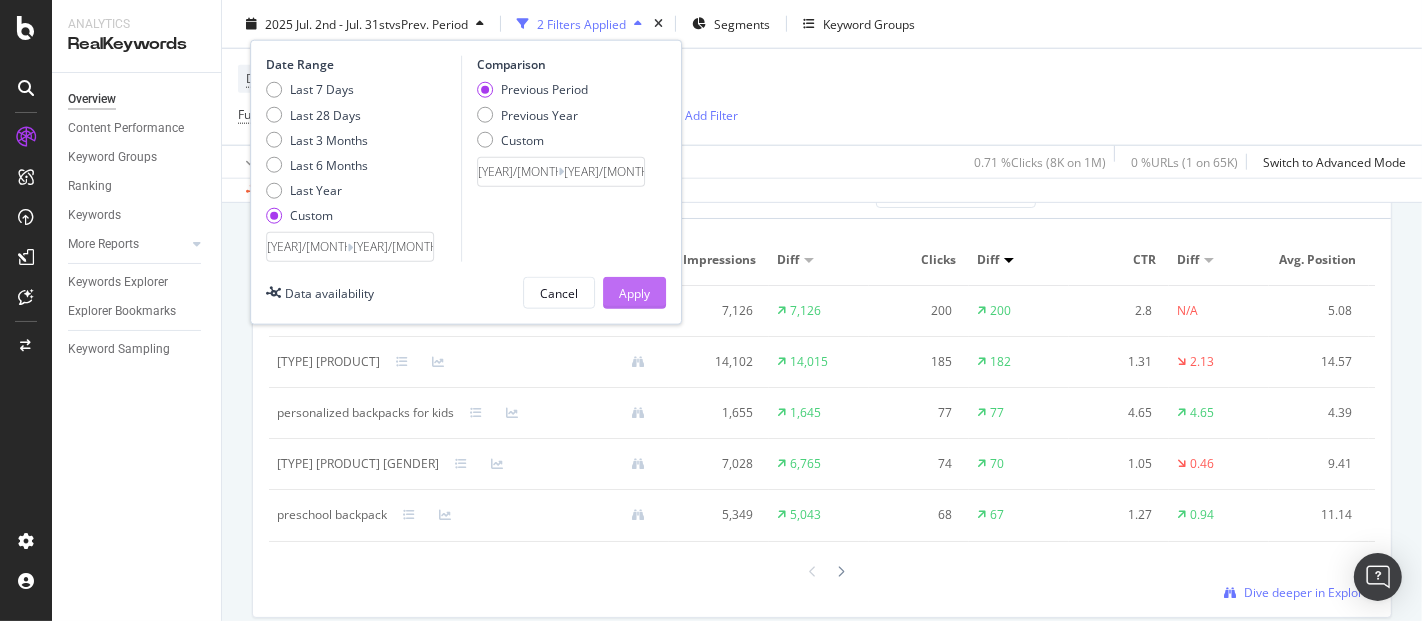click on "Apply" at bounding box center (634, 293) 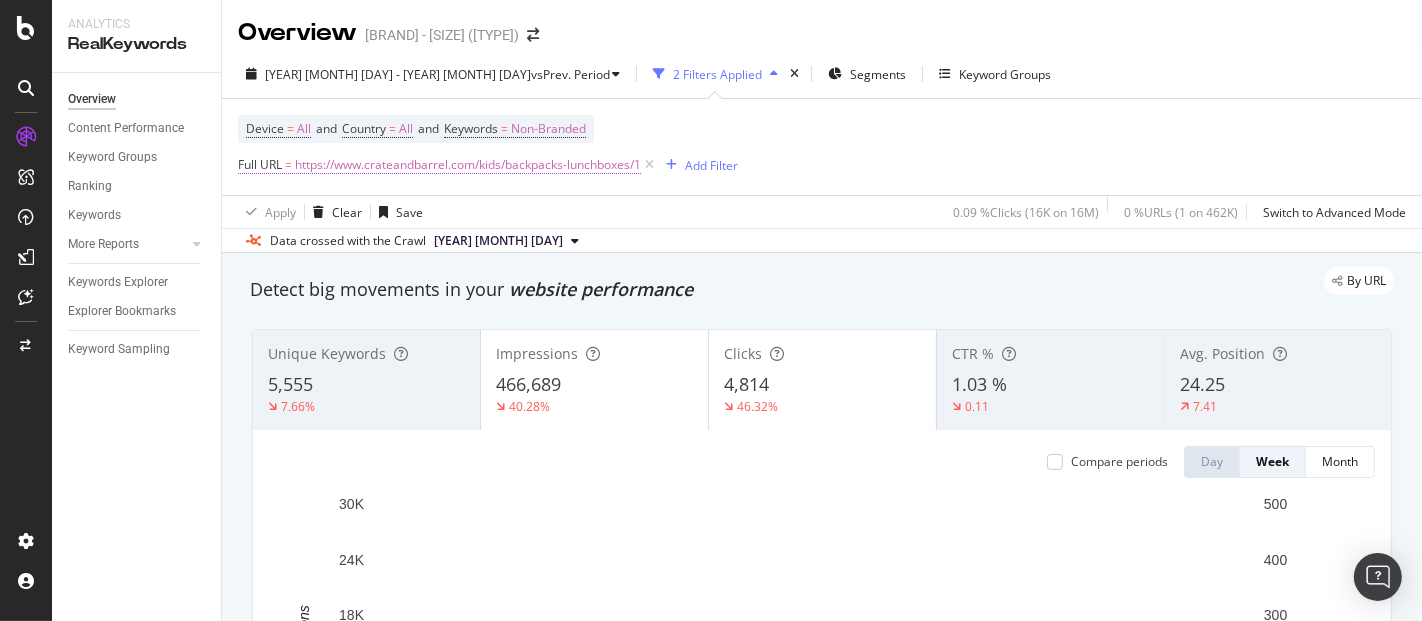 click on "https://www.crateandbarrel.com/kids/backpacks-lunchboxes/1" at bounding box center [468, 165] 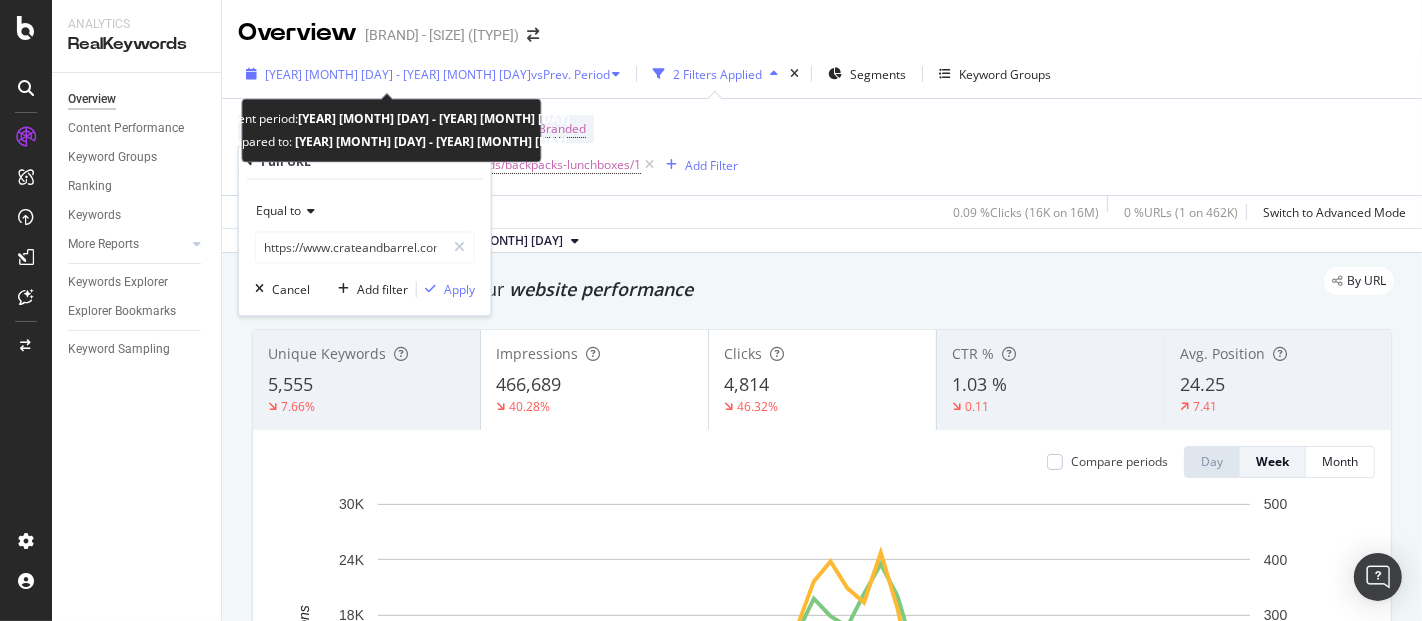 click on "[YEAR] [MONTH] [DAY] - [YEAR] [MONTH] [DAY]" at bounding box center (398, 74) 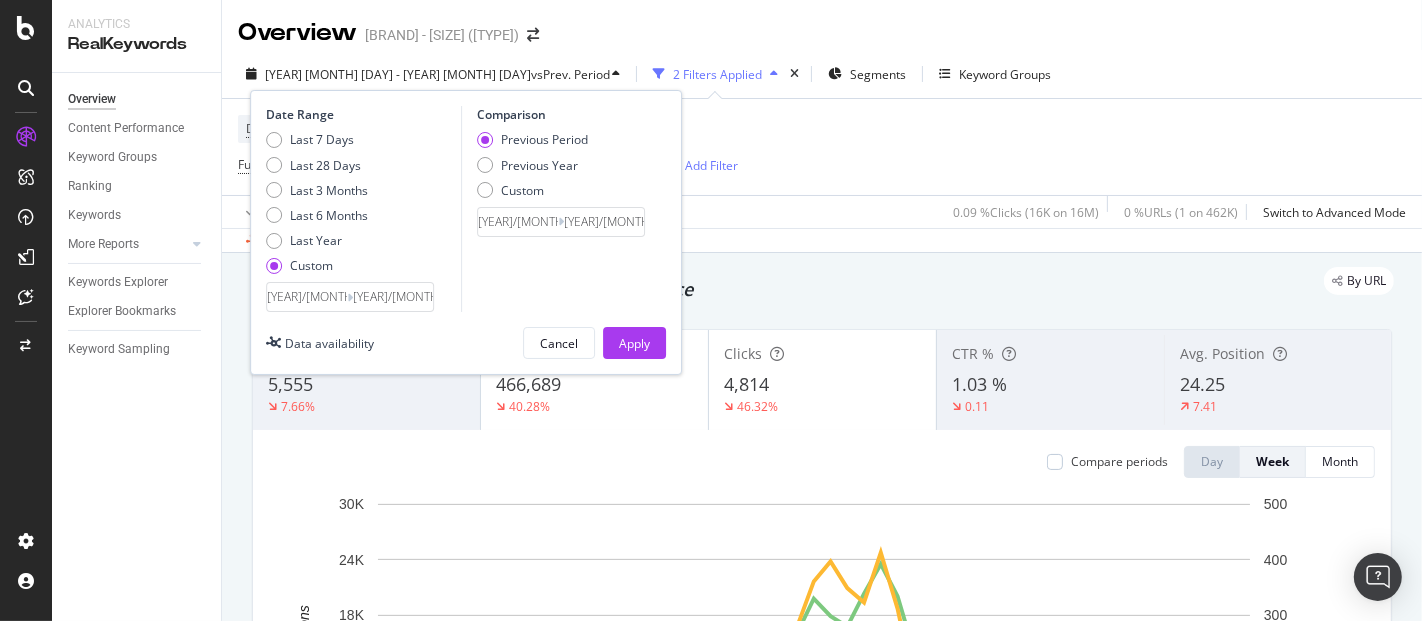 click on "[YEAR]/[MONTH]/[DAY]" at bounding box center (307, 297) 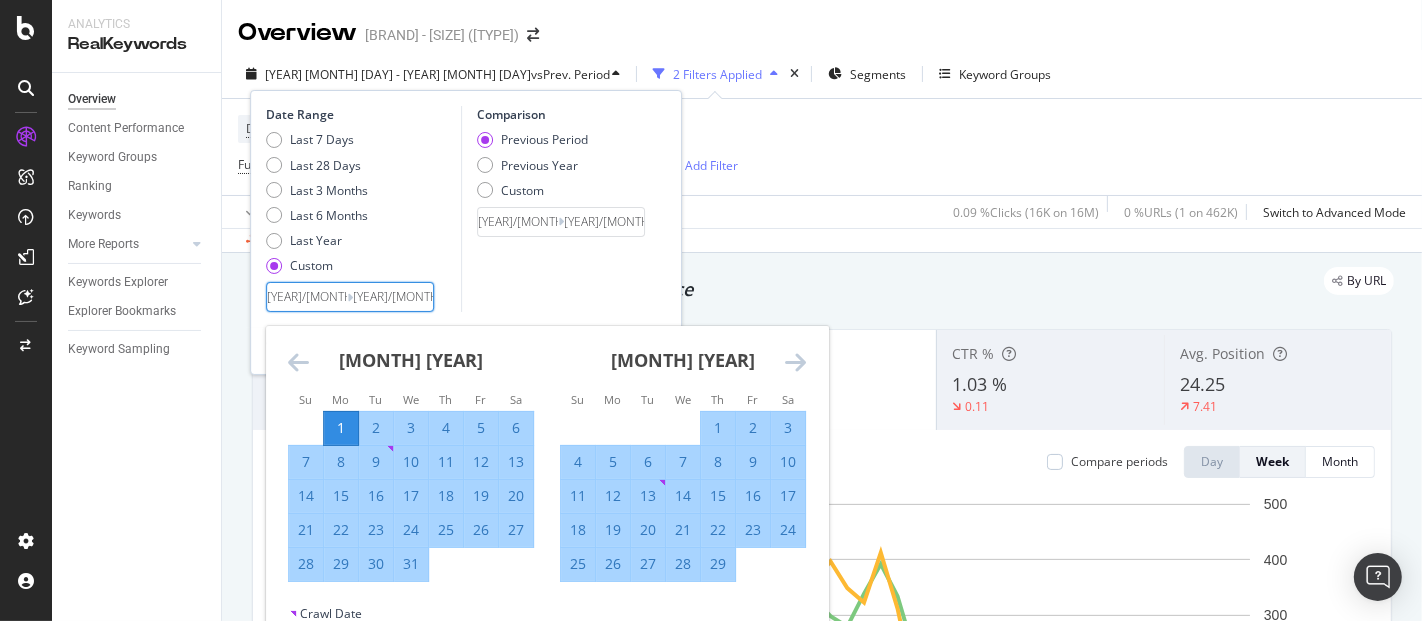 click at bounding box center [795, 362] 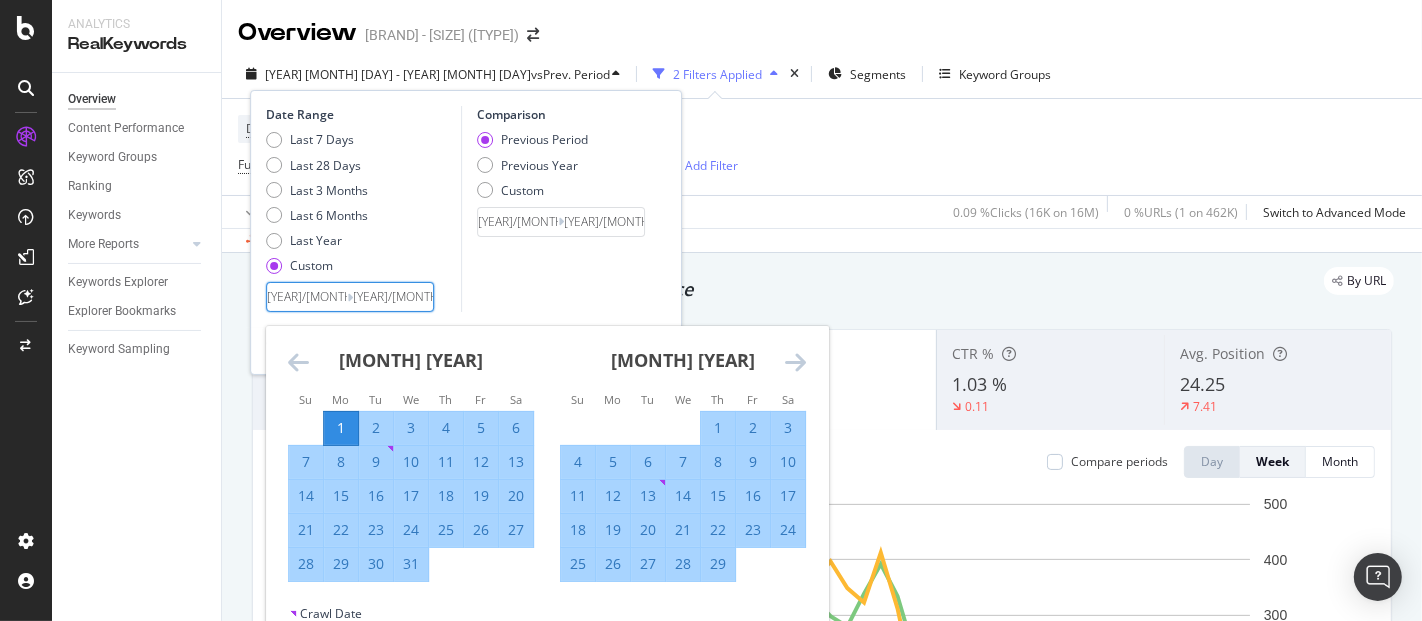 click at bounding box center (795, 362) 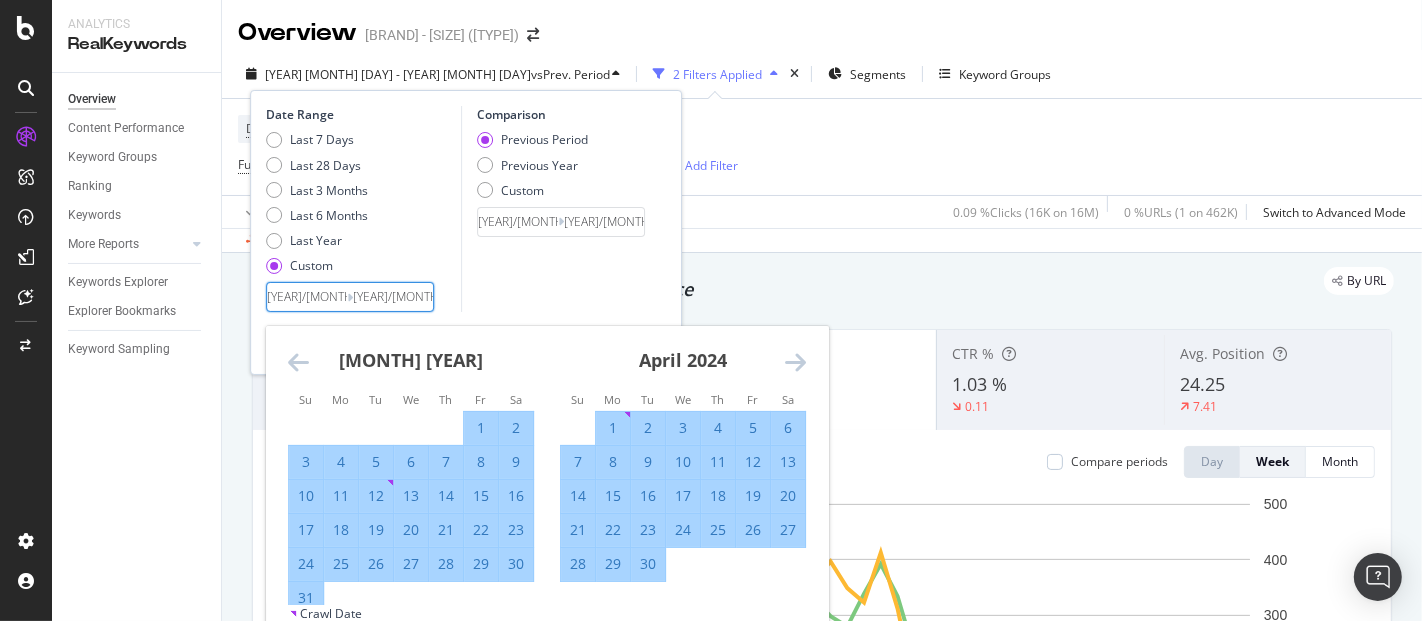 click at bounding box center [795, 362] 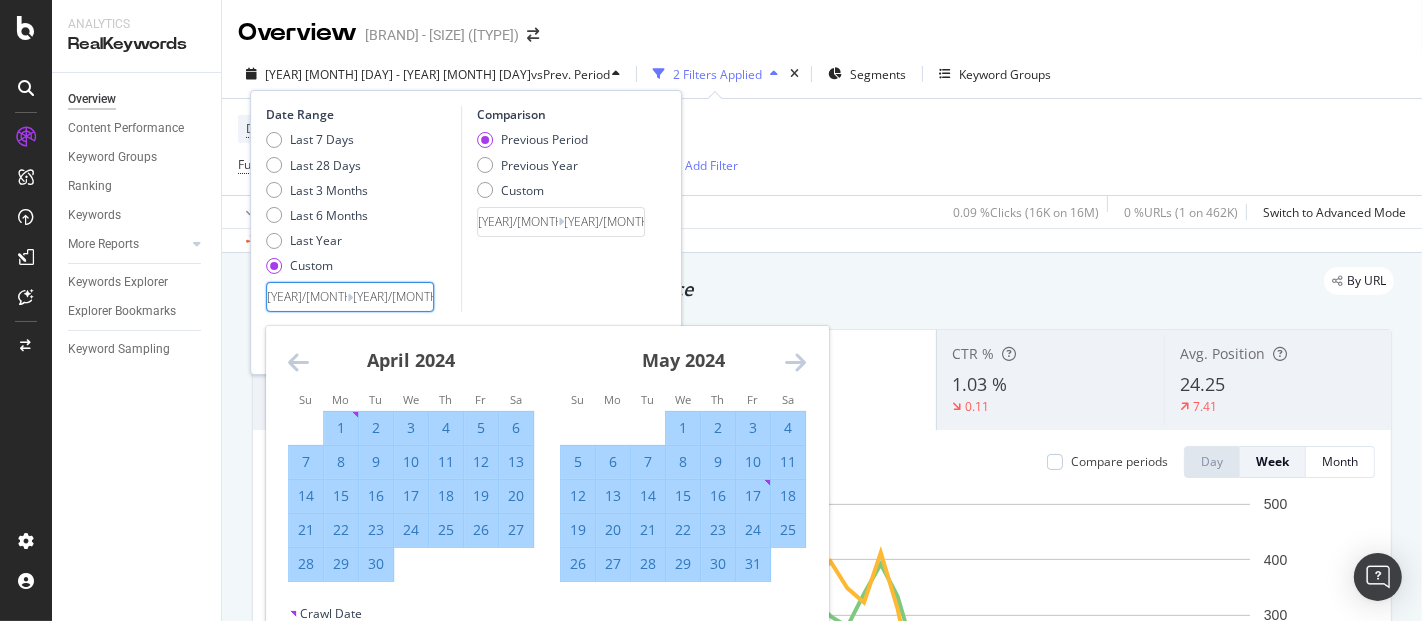 click at bounding box center (795, 362) 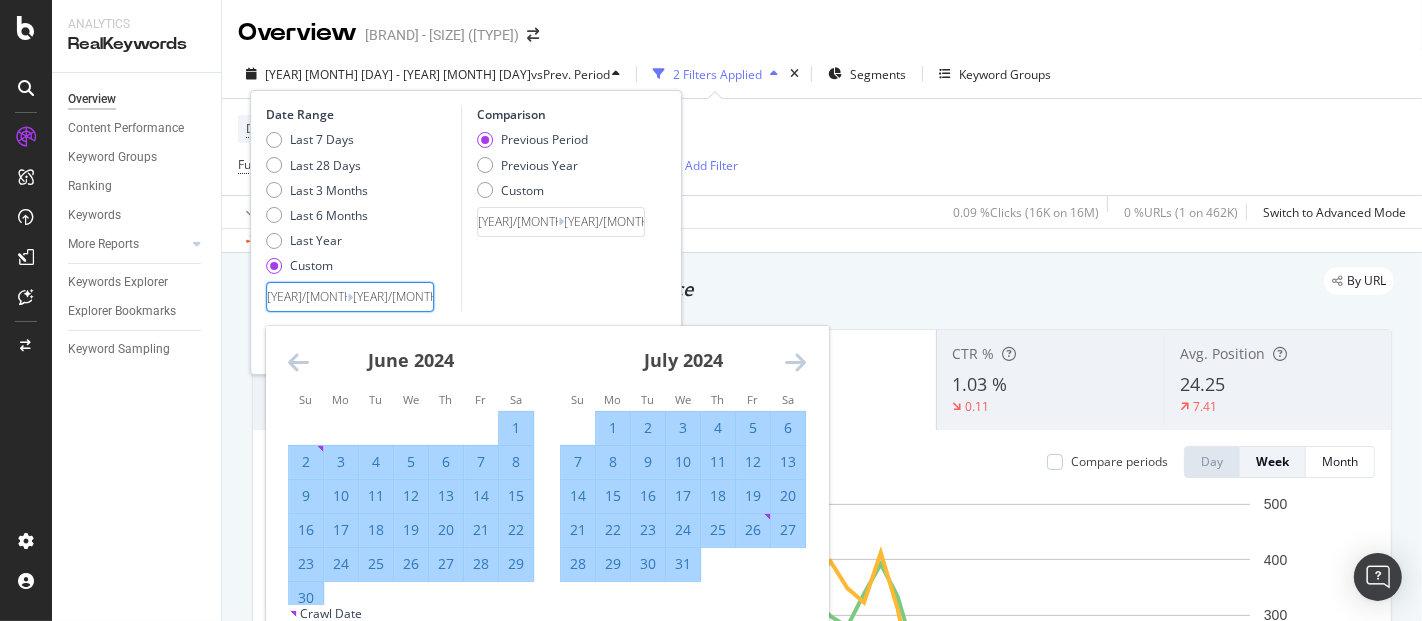 click at bounding box center (795, 362) 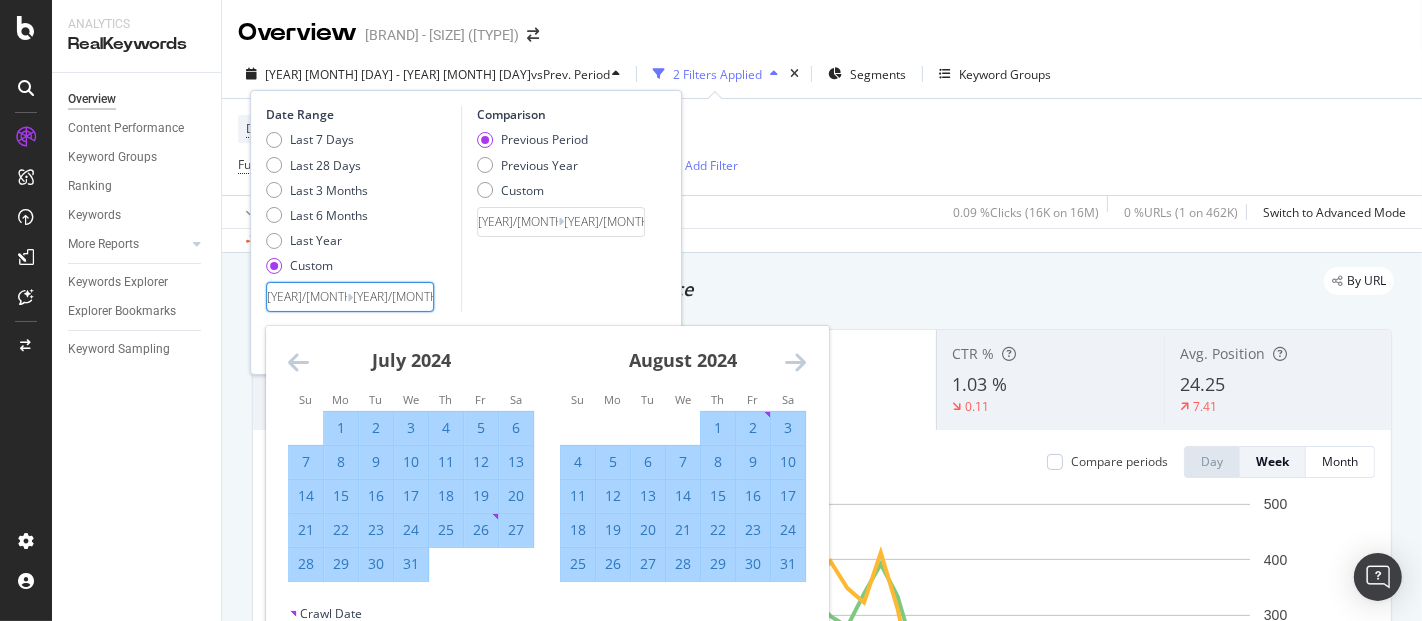 click at bounding box center (795, 362) 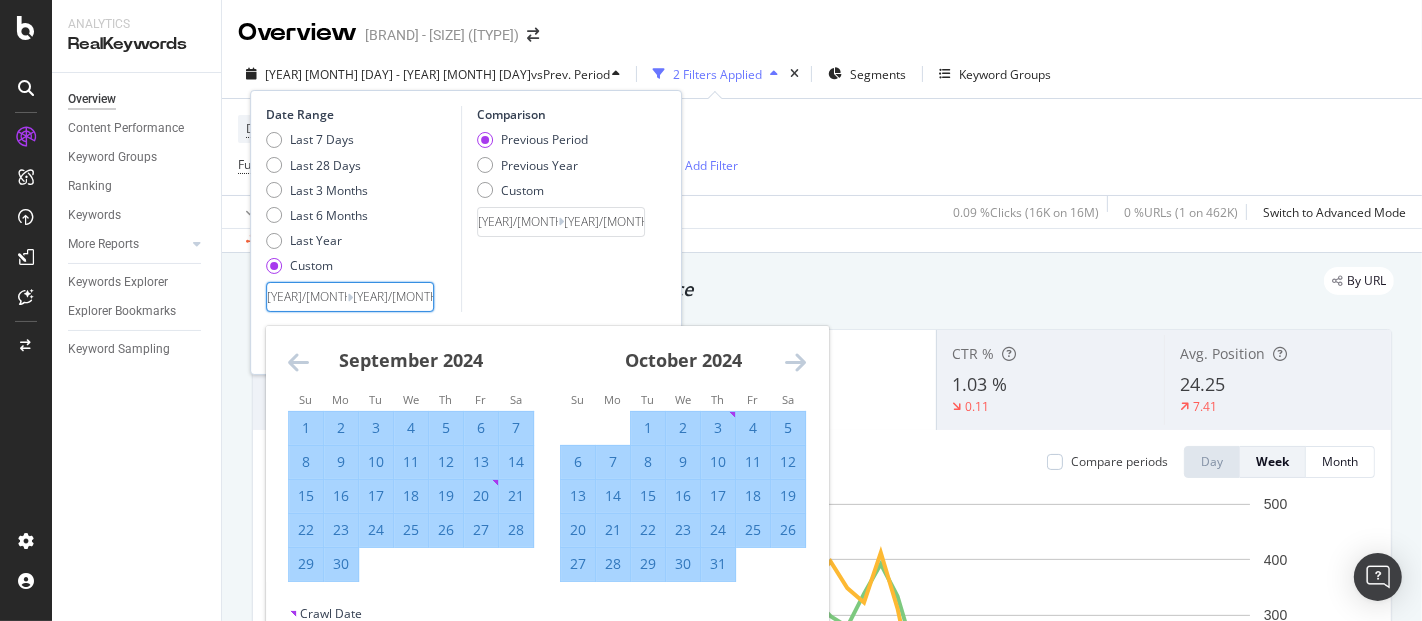click at bounding box center [795, 362] 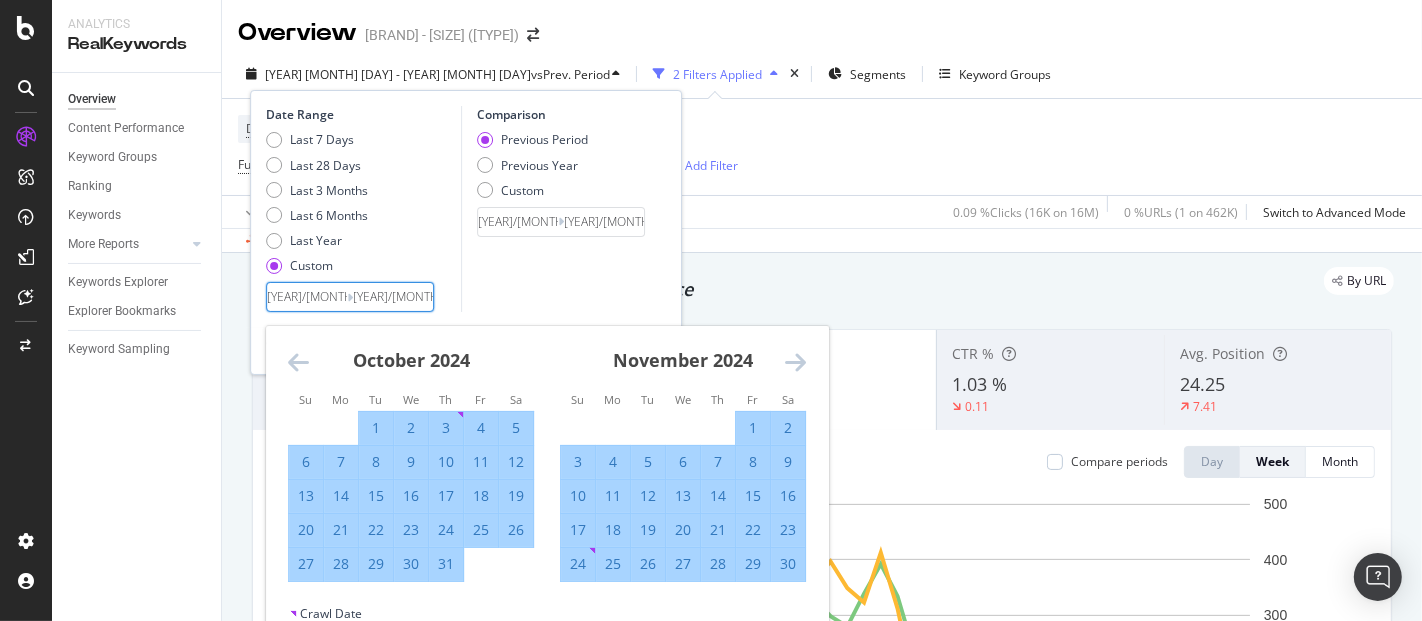 click at bounding box center [795, 362] 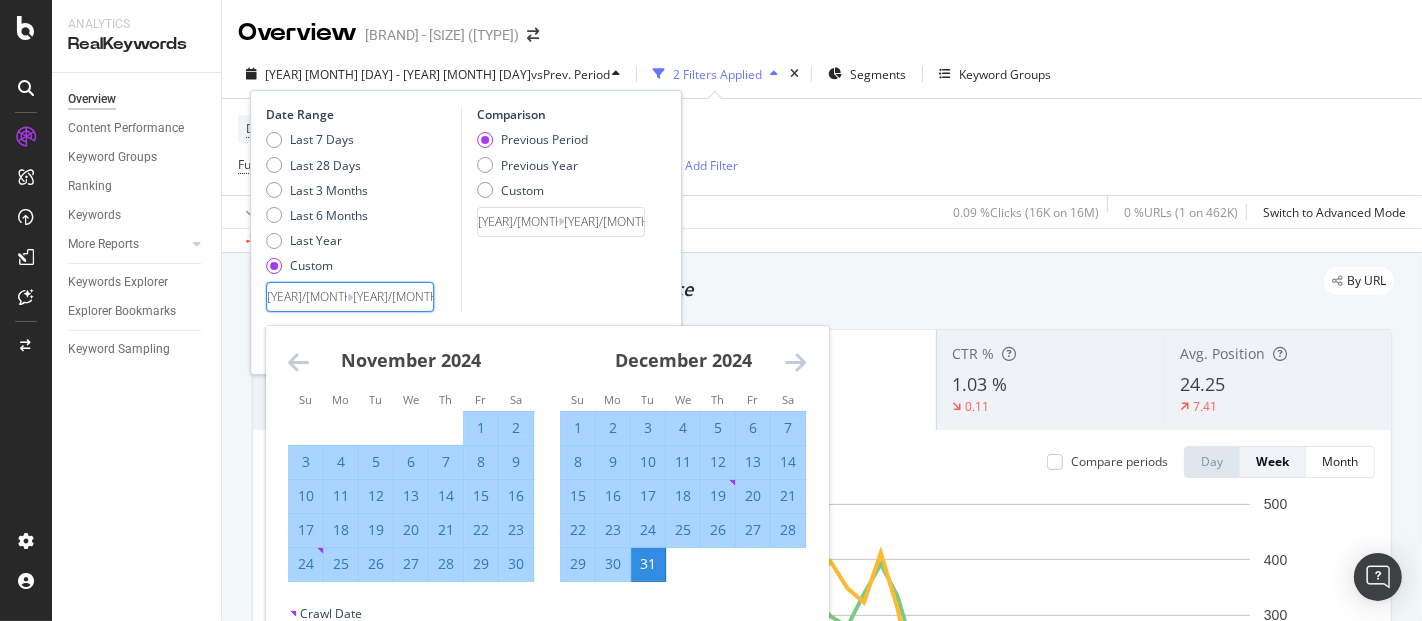 click at bounding box center (795, 362) 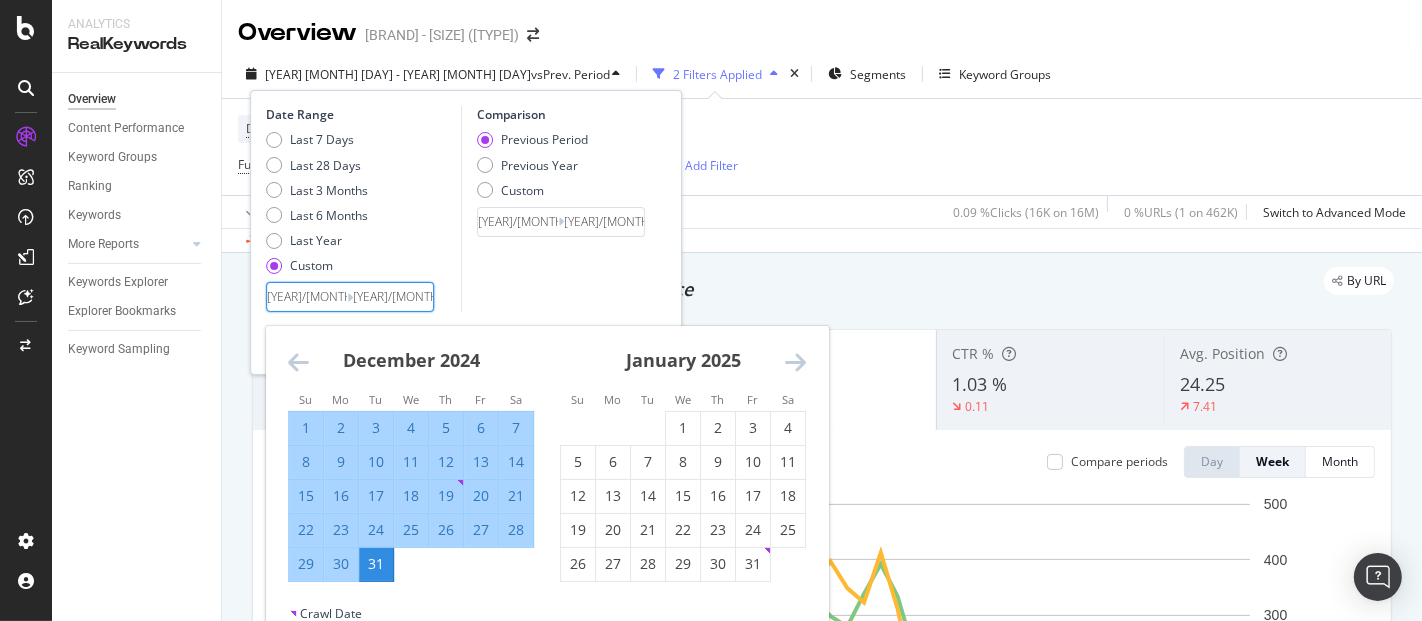 click at bounding box center (795, 362) 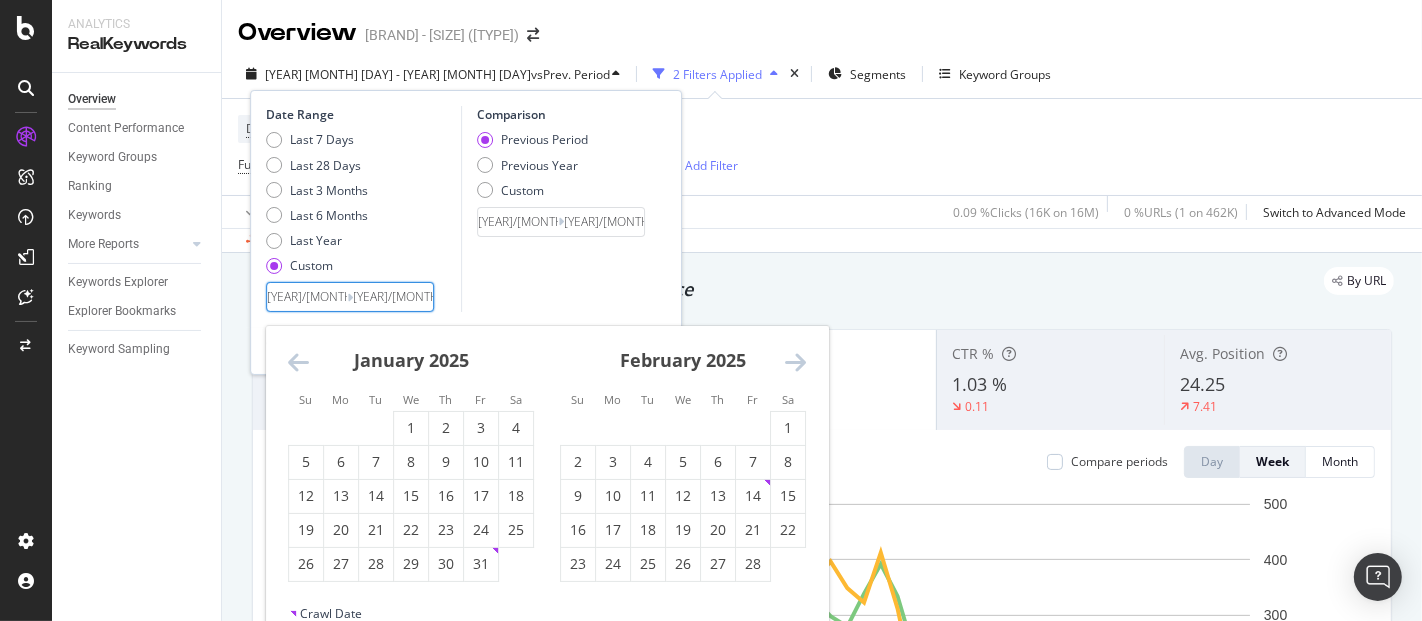 click at bounding box center [795, 362] 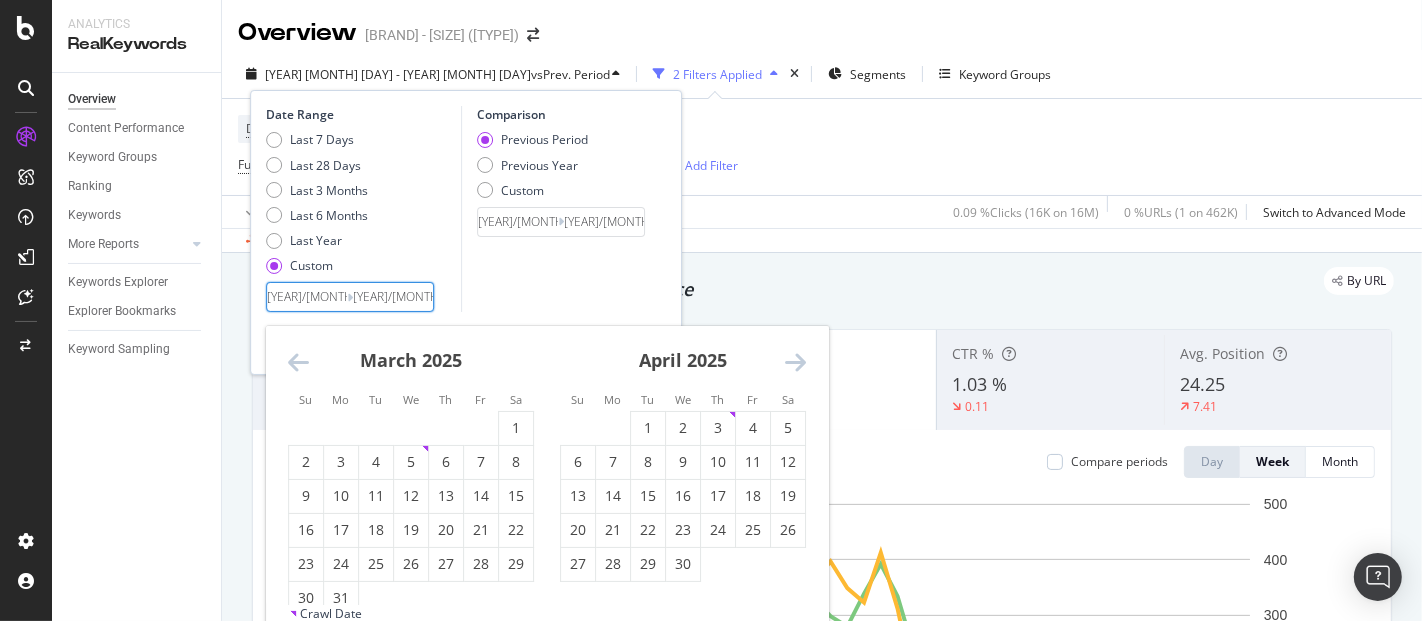 click at bounding box center (795, 362) 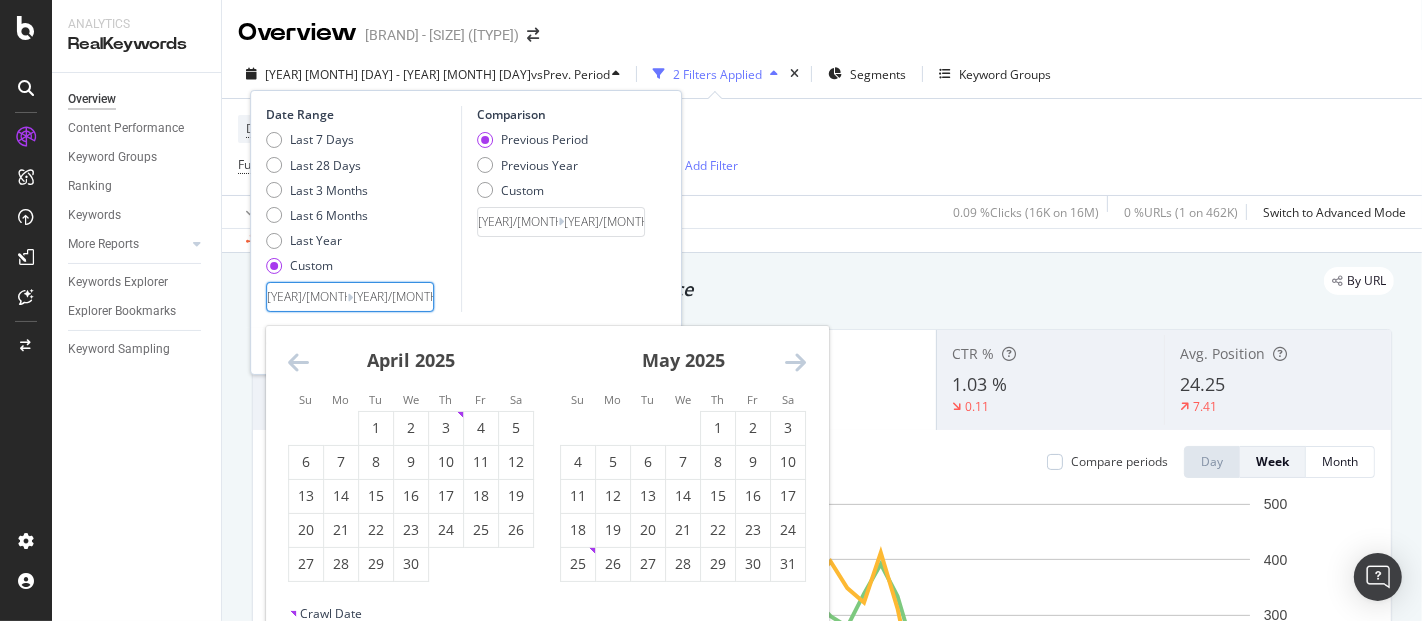 click at bounding box center (795, 362) 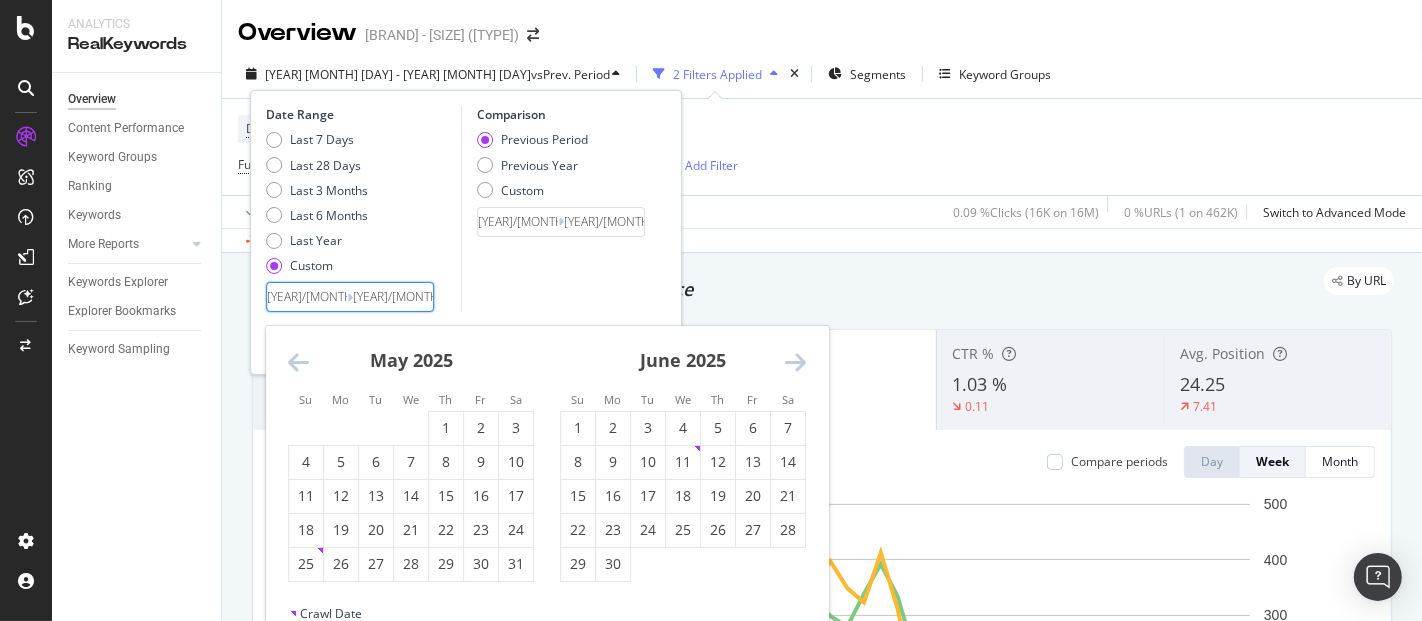 click at bounding box center (795, 362) 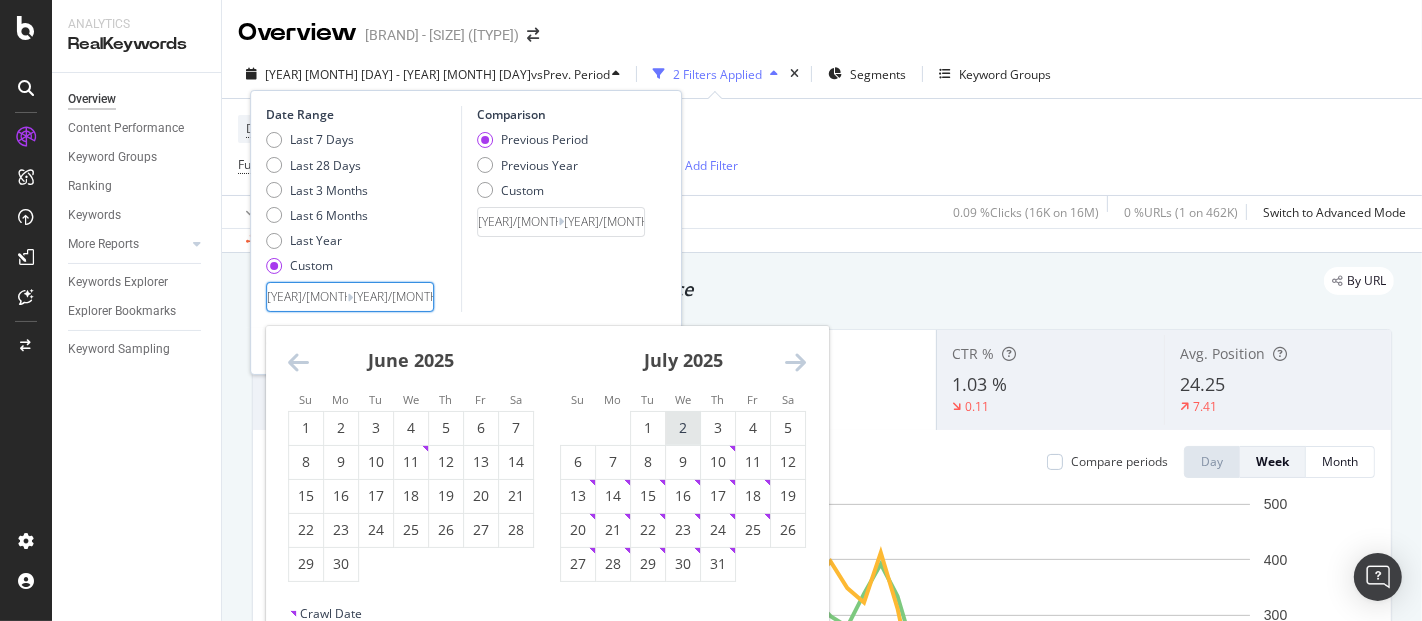 click on "2" at bounding box center (683, 428) 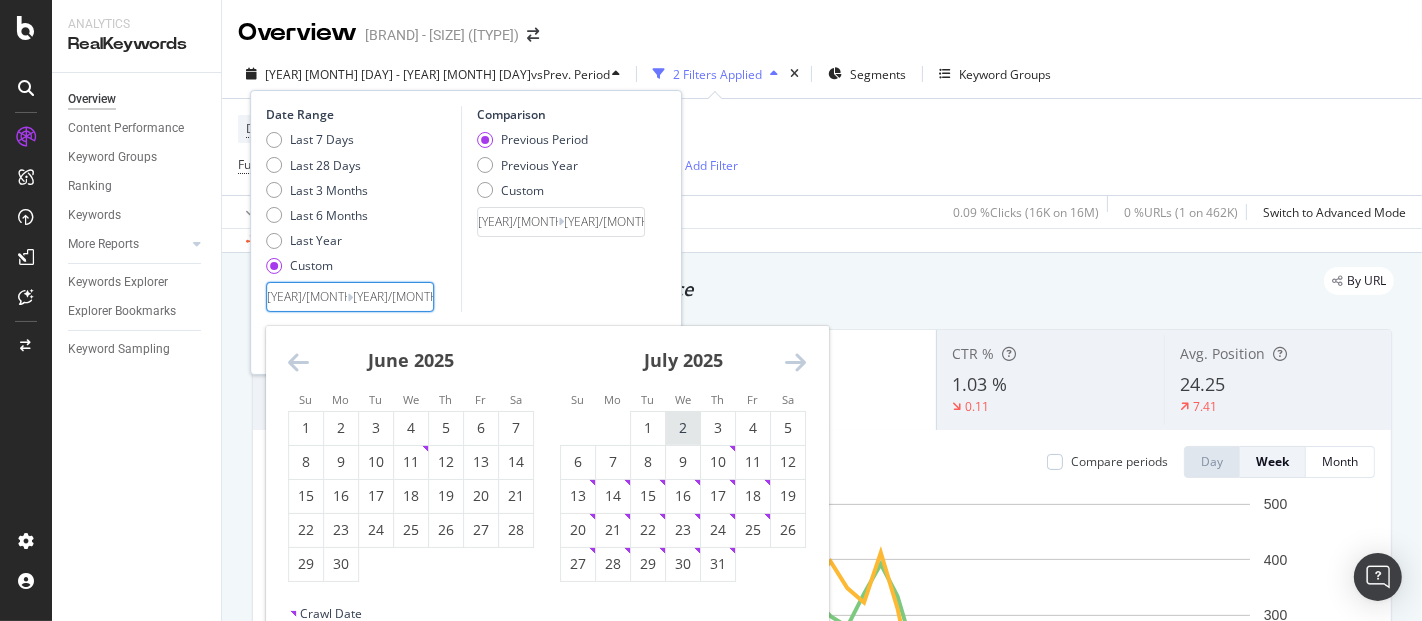 type on "2025/07/02" 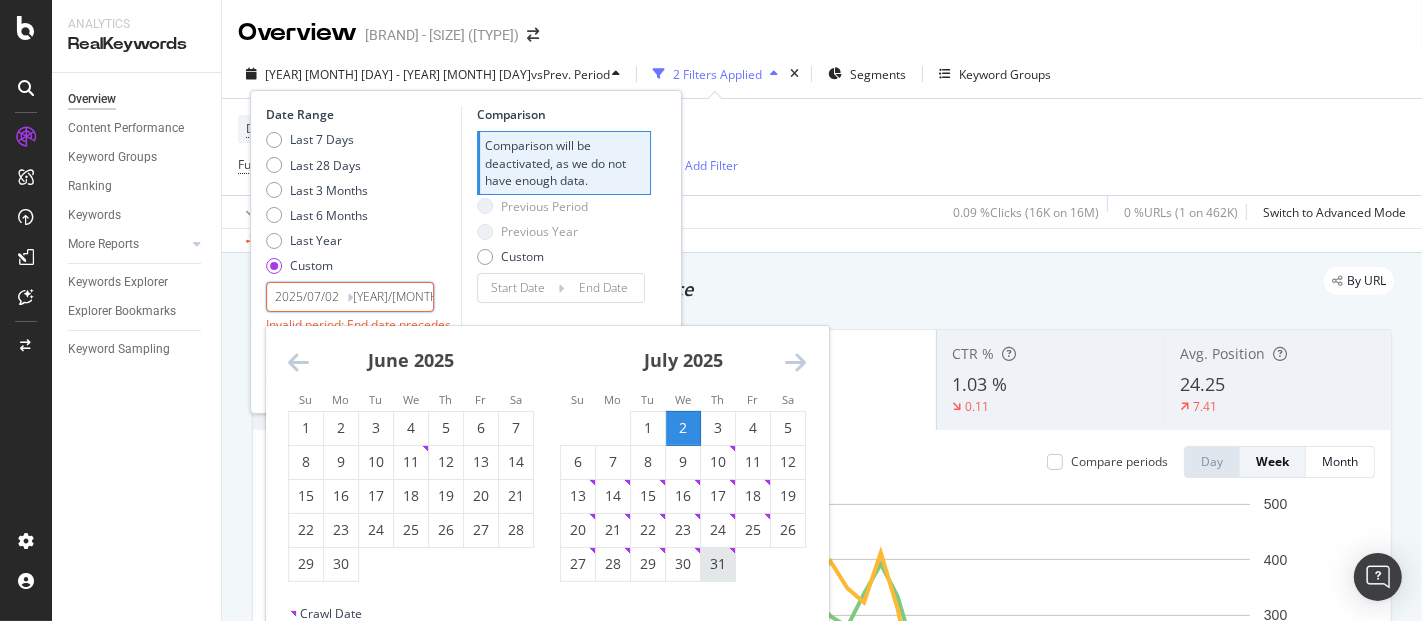click on "31" at bounding box center [718, 564] 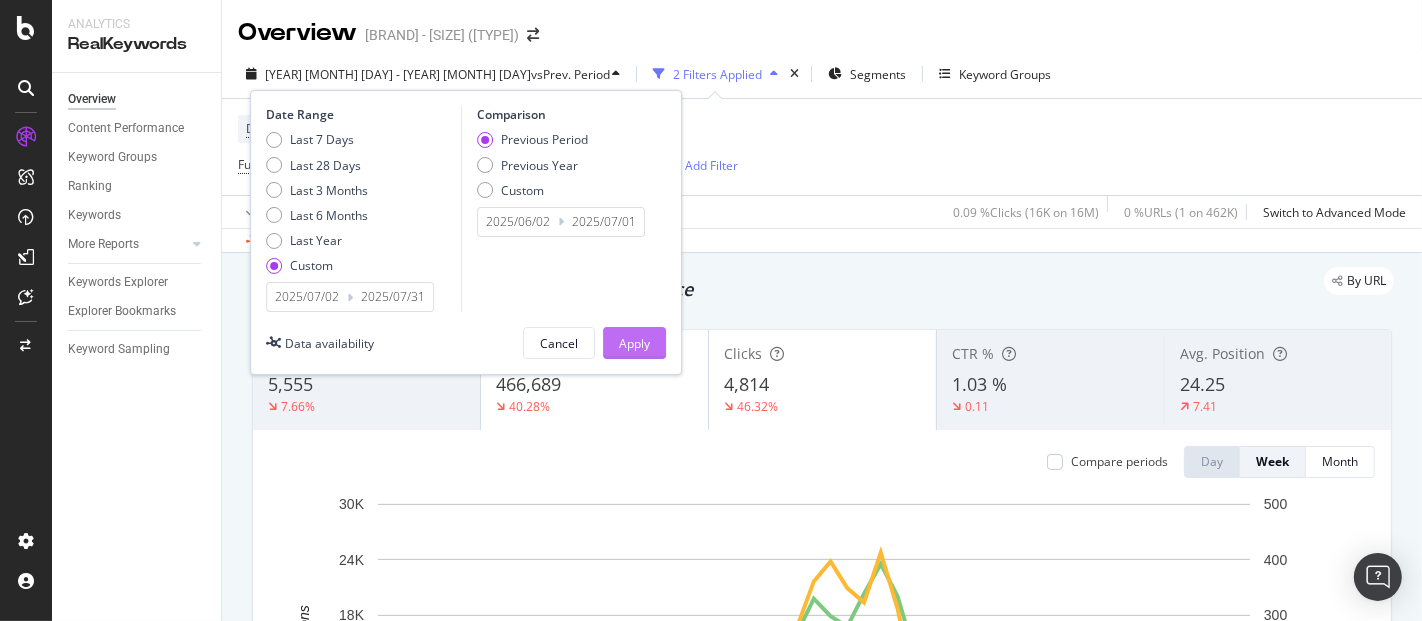 click on "Apply" at bounding box center [634, 343] 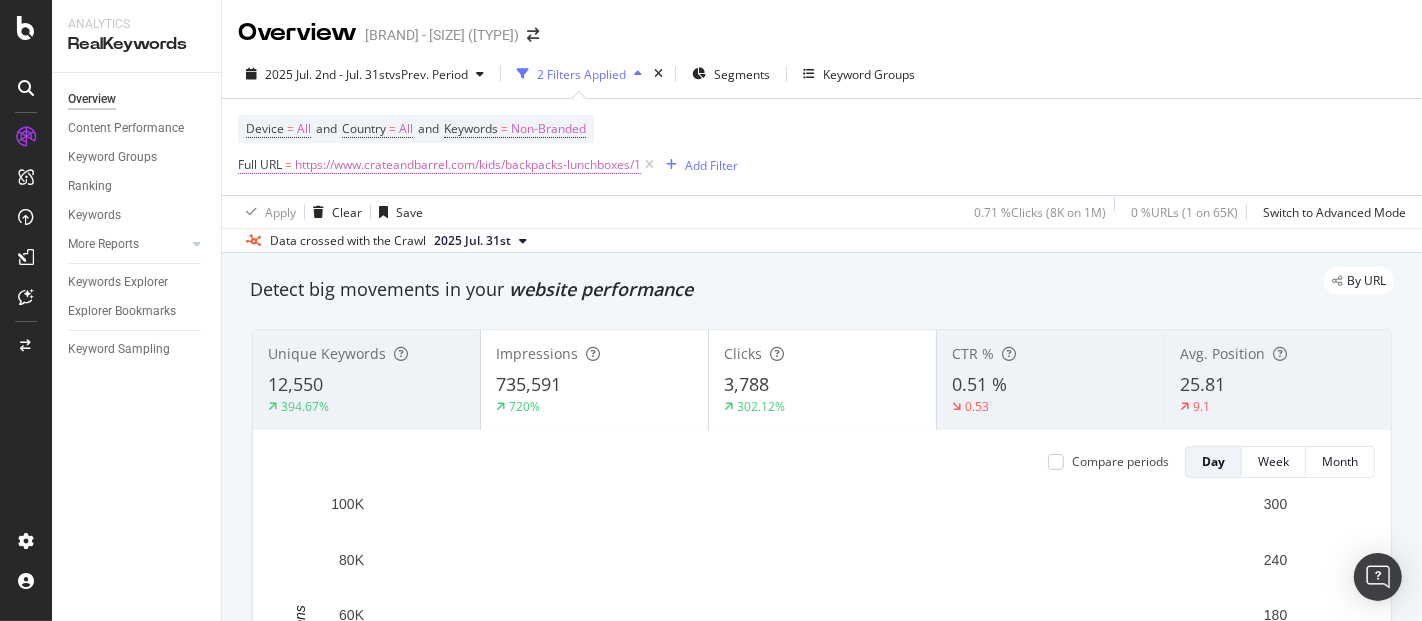 click on "https://www.crateandbarrel.com/kids/backpacks-lunchboxes/1" at bounding box center (468, 165) 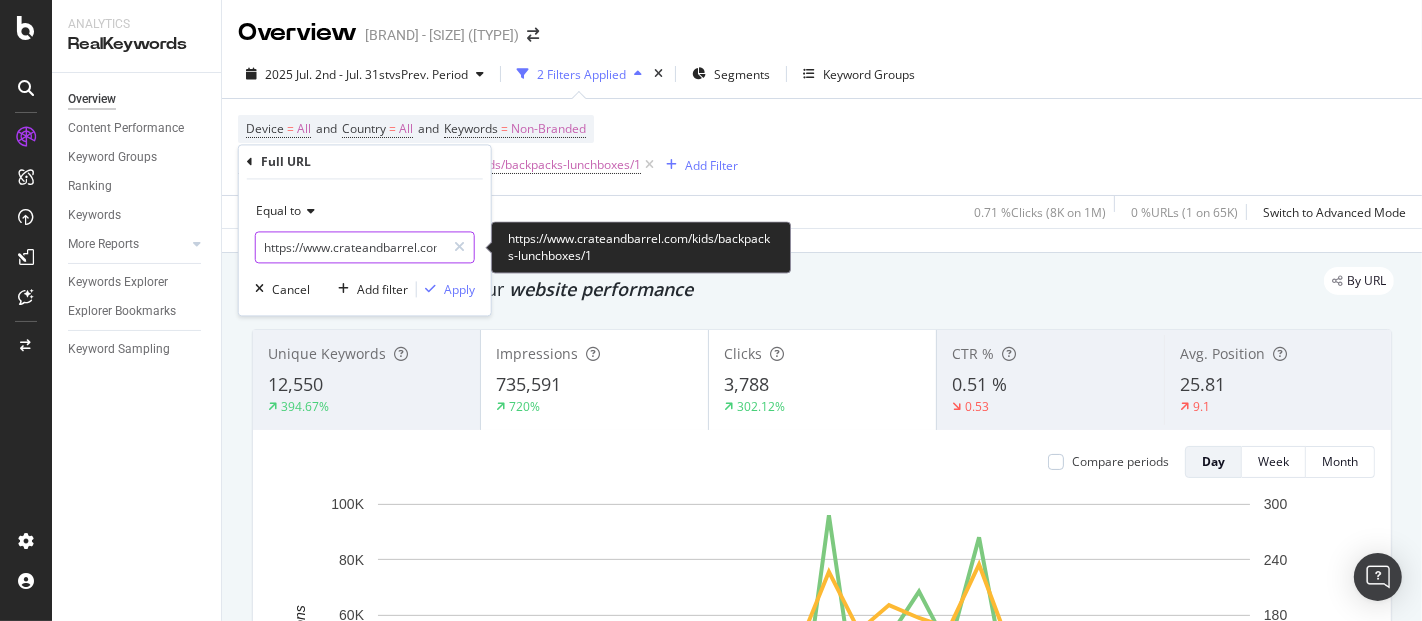 click on "https://www.crateandbarrel.com/kids/backpacks-lunchboxes/1" at bounding box center (350, 248) 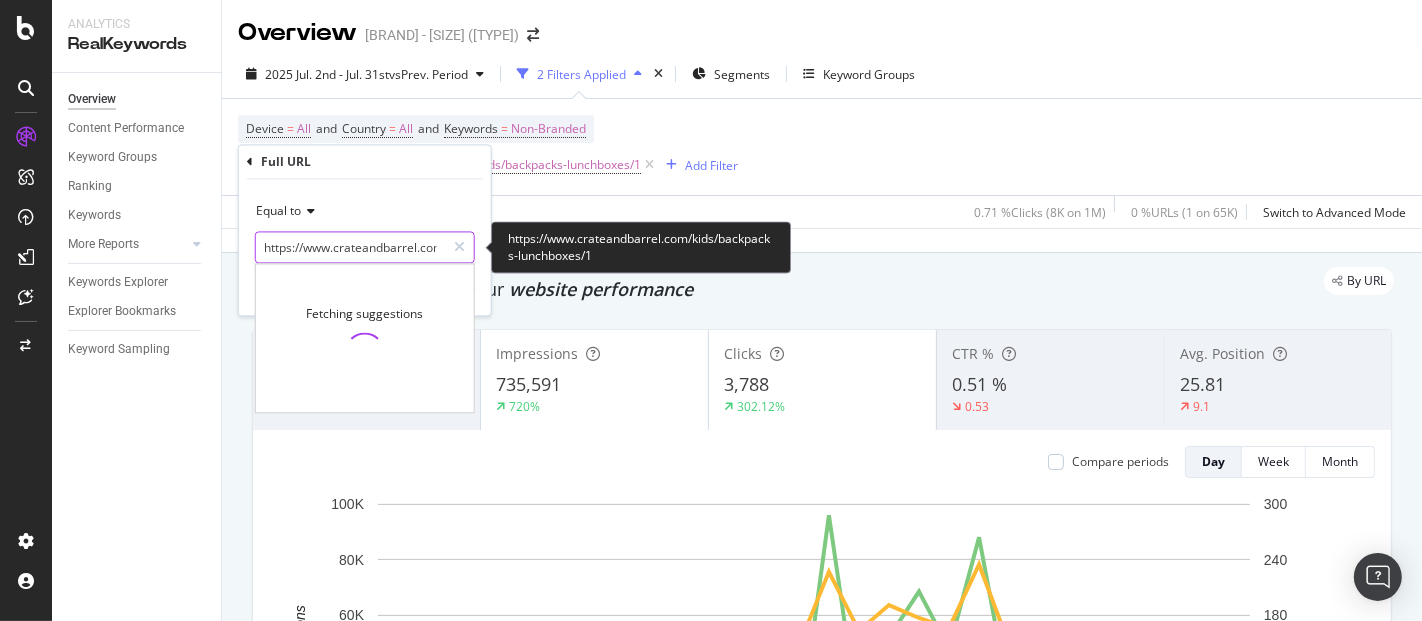 paste on "kids-lunch-boxes/1" 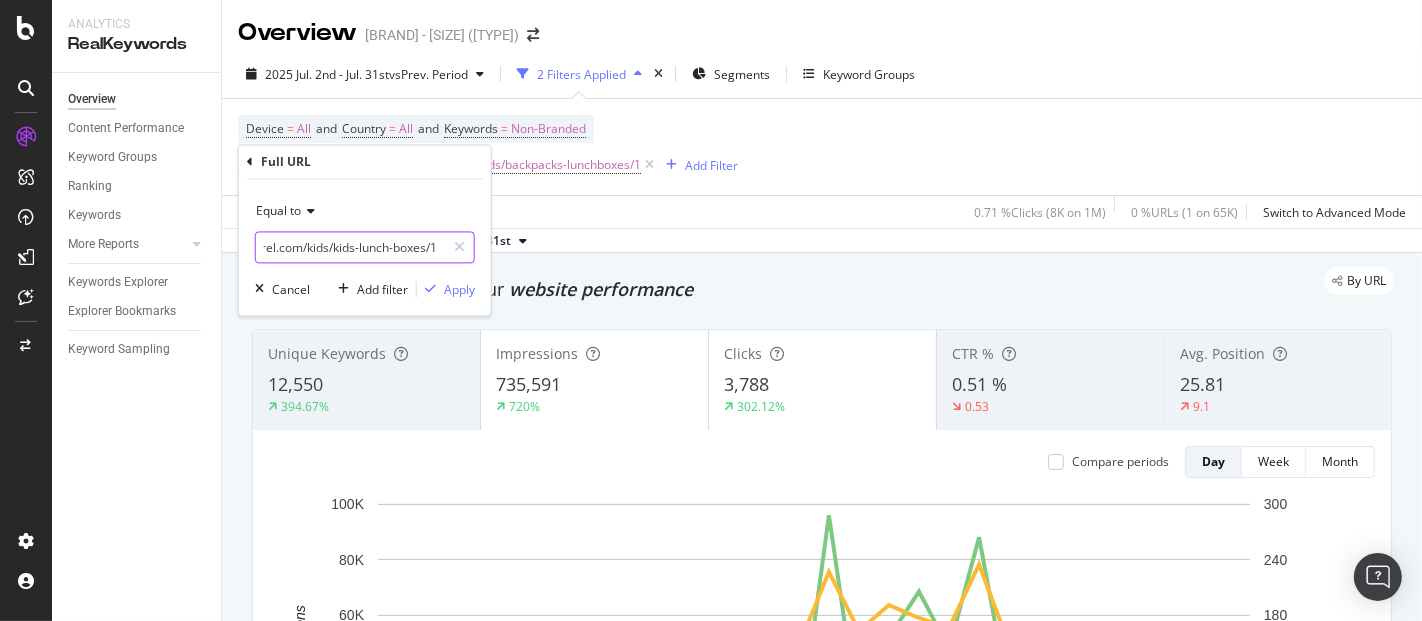 scroll, scrollTop: 0, scrollLeft: 144, axis: horizontal 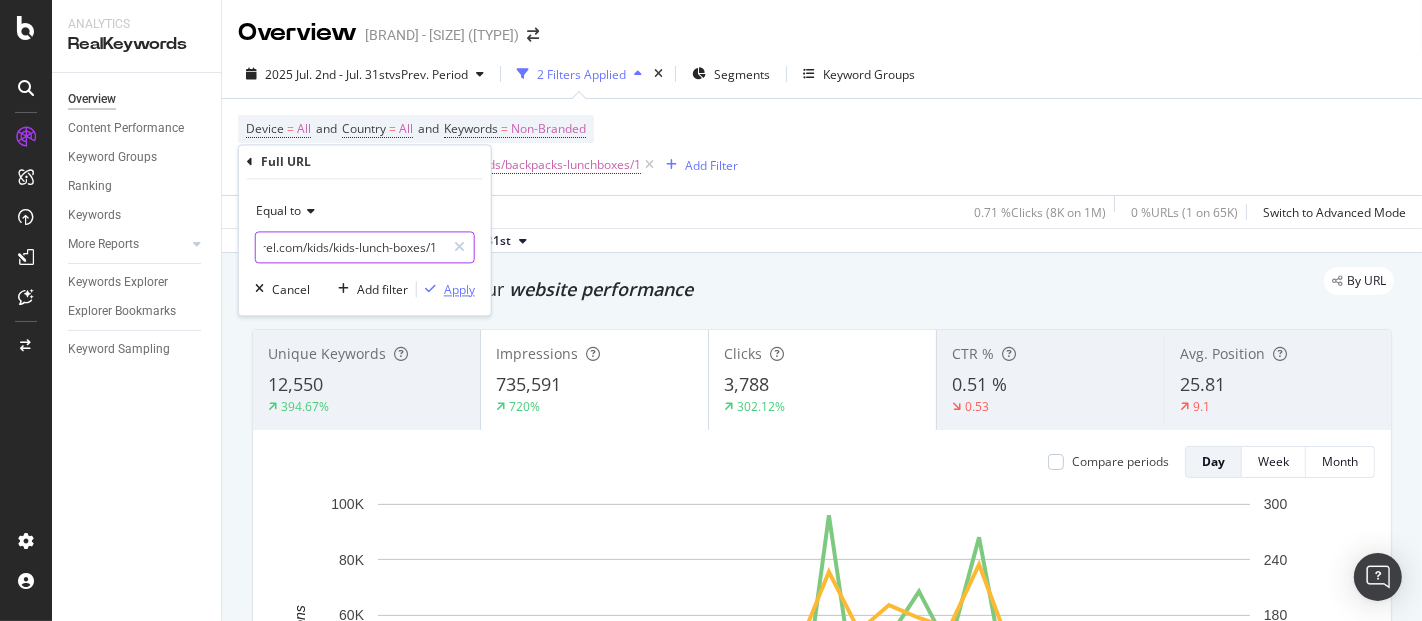 type on "https://www.crateandbarrel.com/kids/kids-lunch-boxes/1" 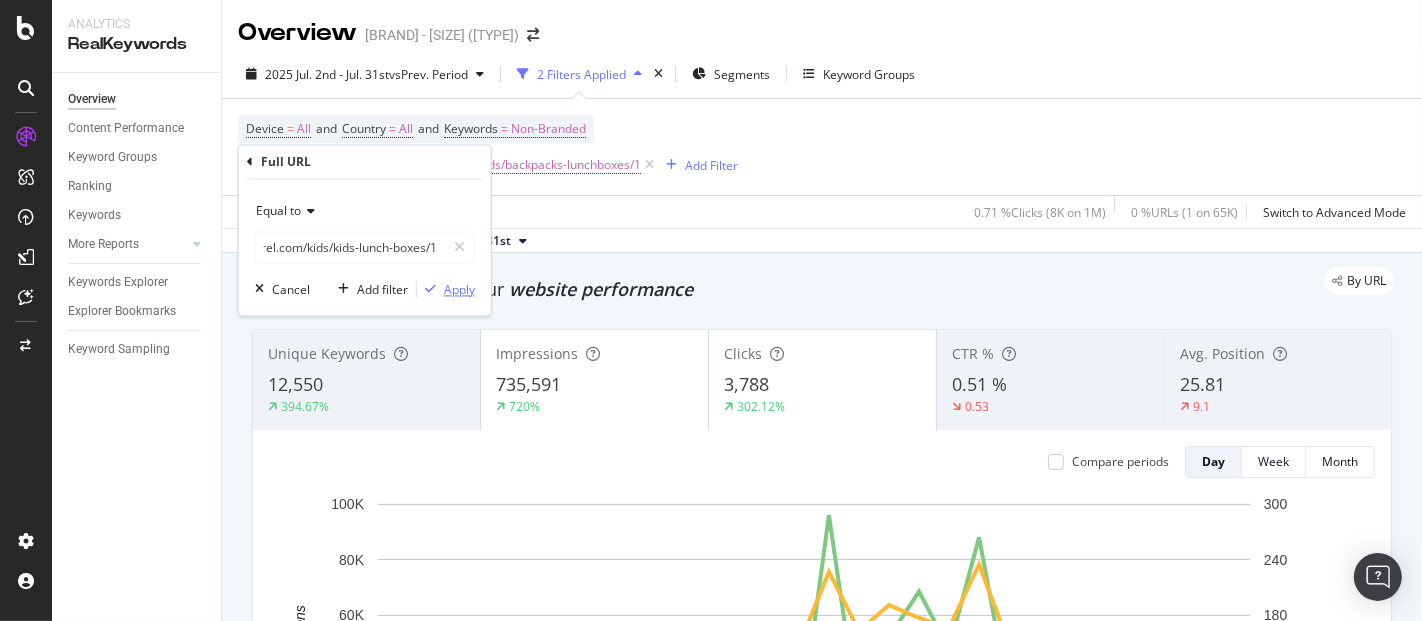 scroll, scrollTop: 0, scrollLeft: 0, axis: both 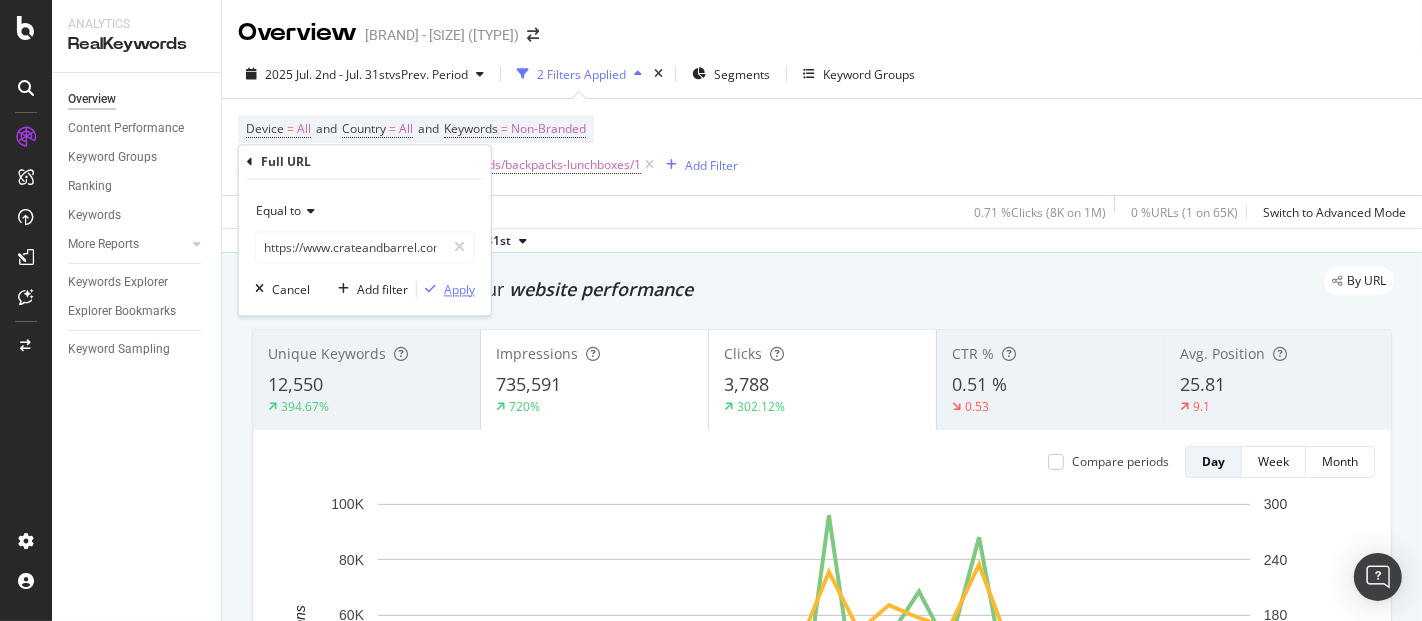 click at bounding box center [430, 290] 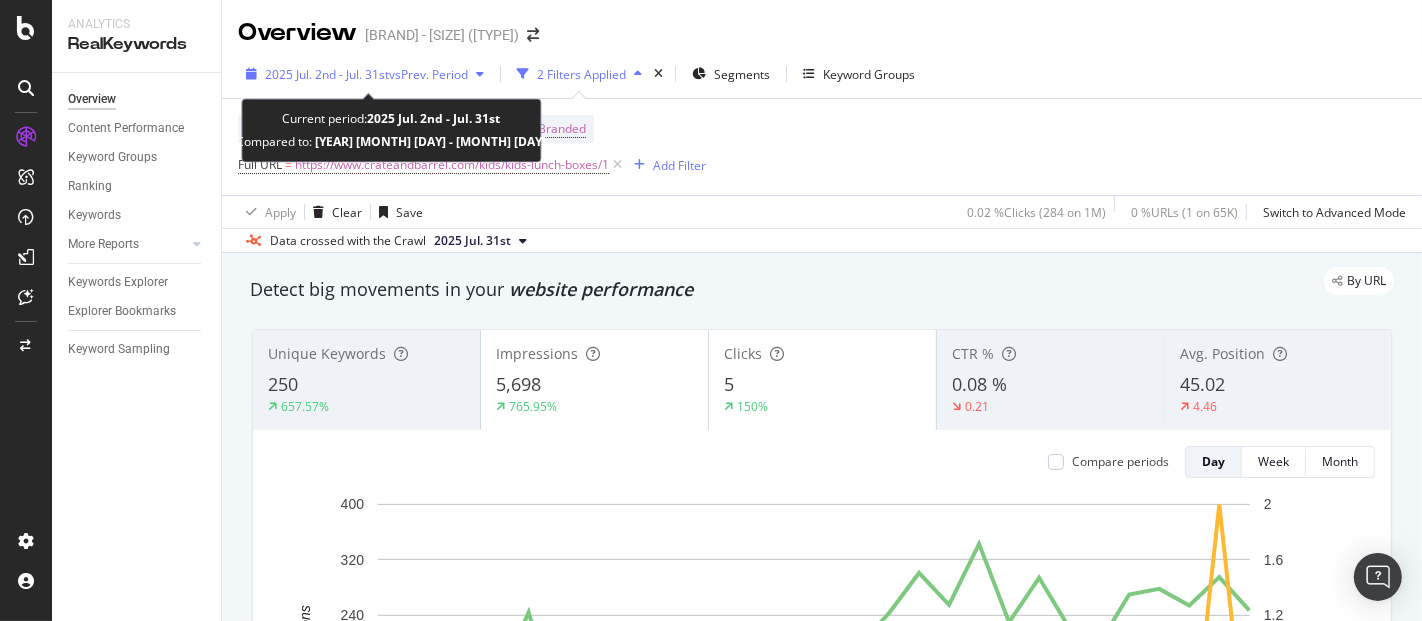 click on "2025 Jul. 2nd - Jul. 31st" at bounding box center (327, 74) 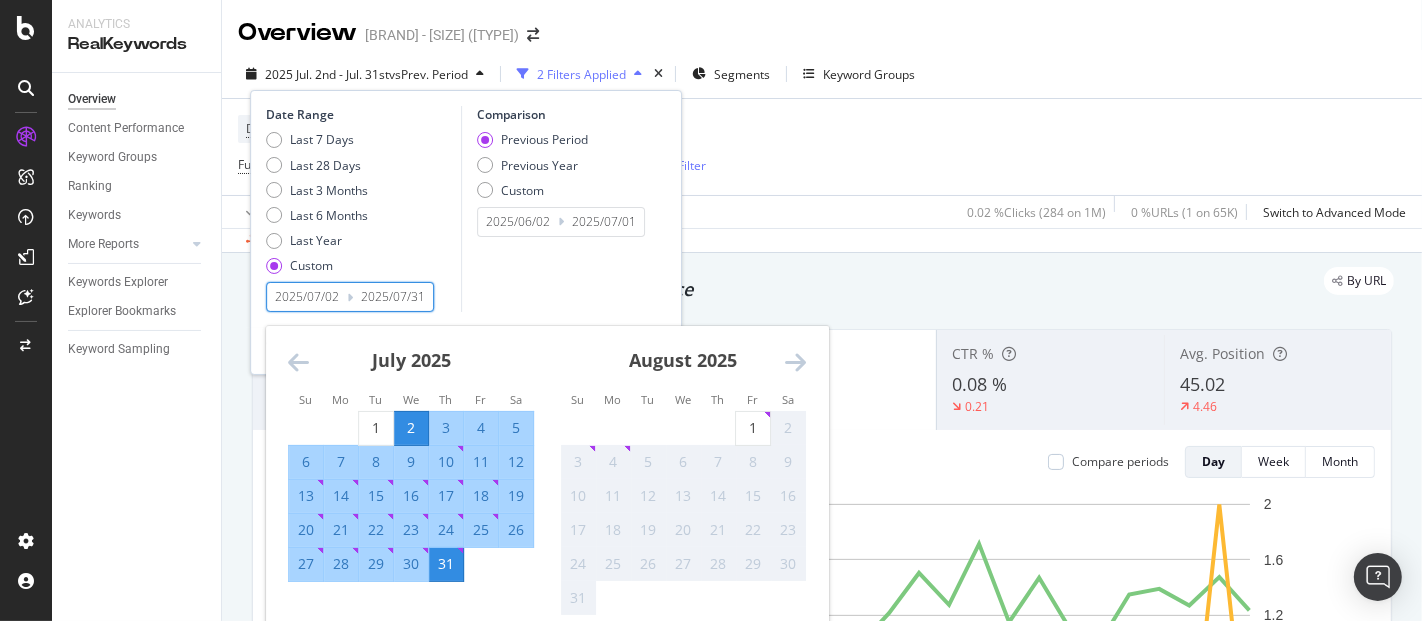 click on "2025/07/02" at bounding box center [307, 297] 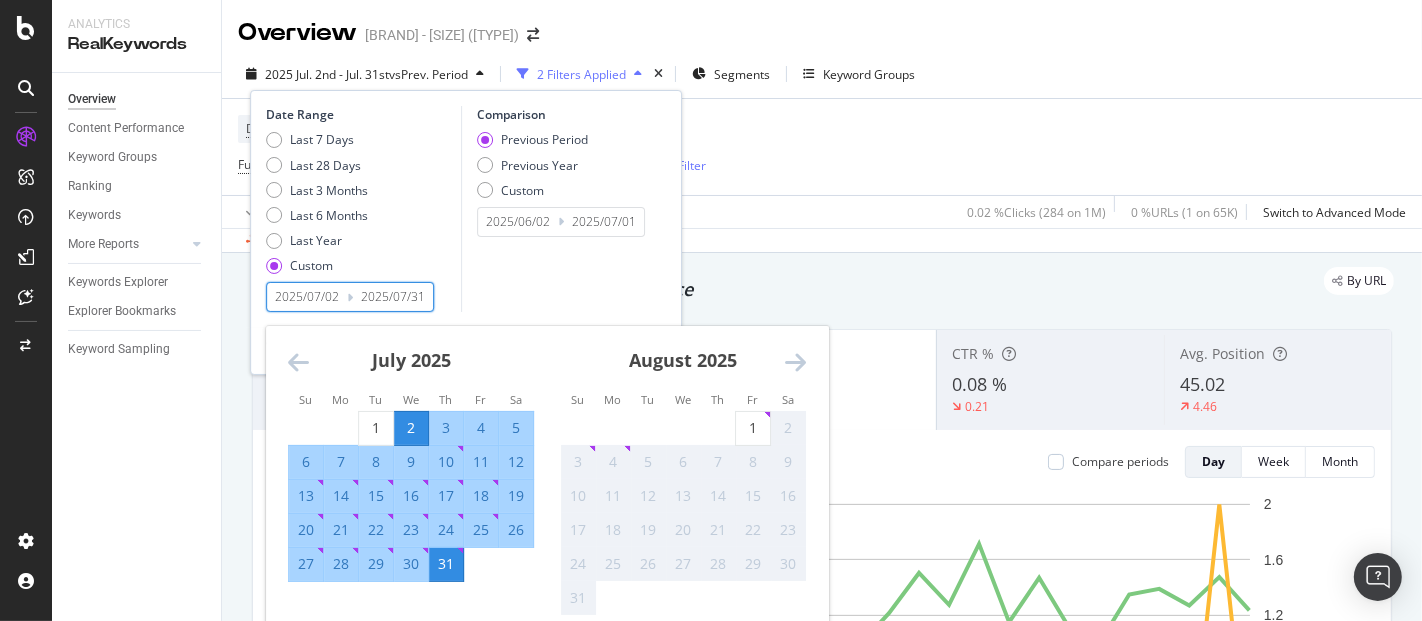 click at bounding box center (298, 362) 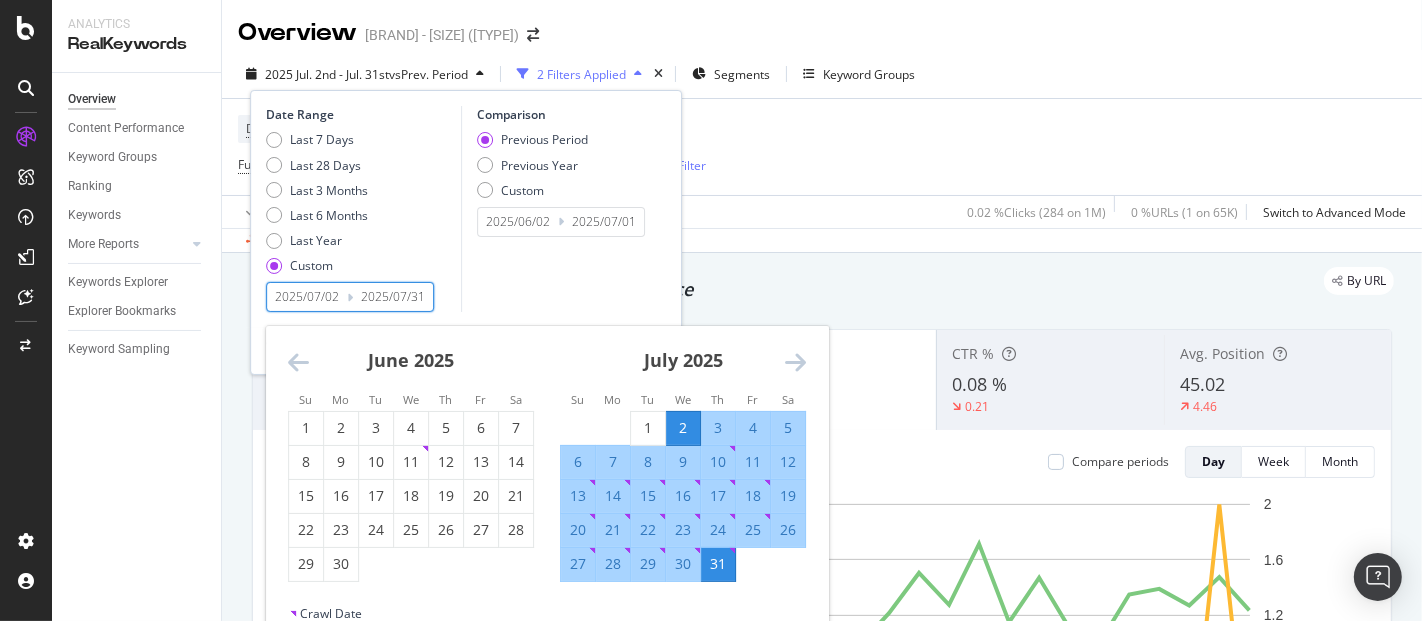 click at bounding box center [298, 362] 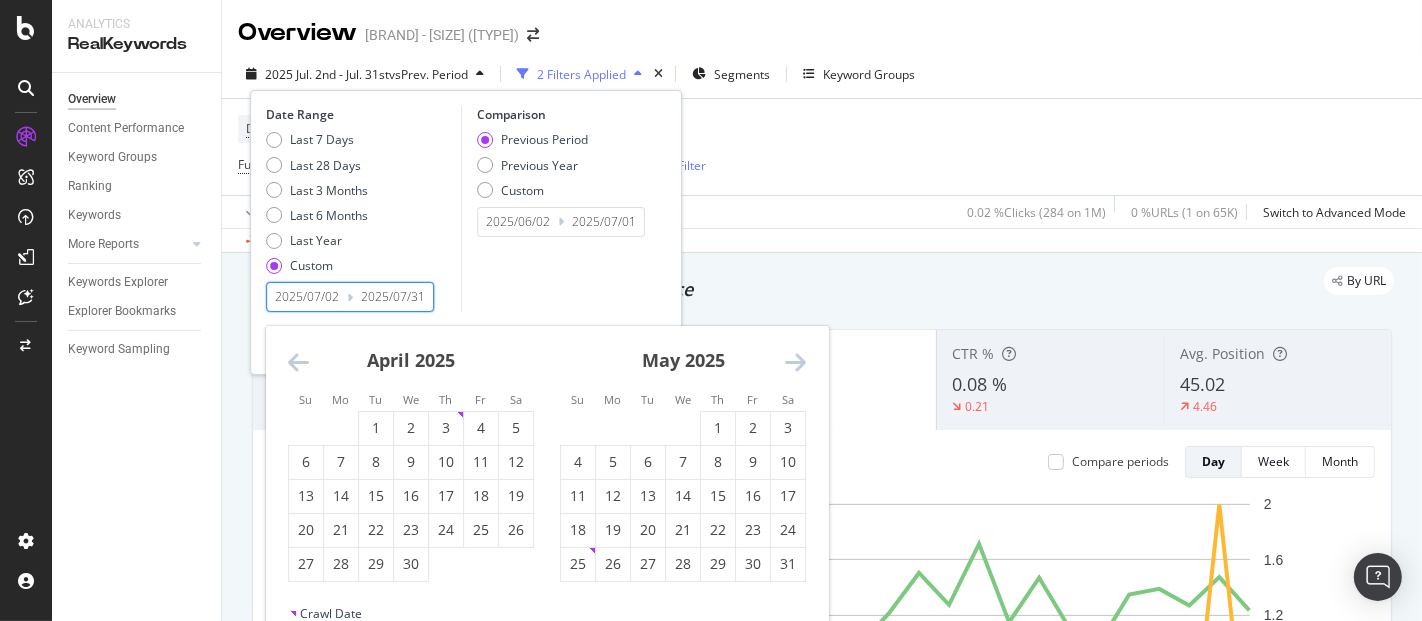 click at bounding box center [298, 362] 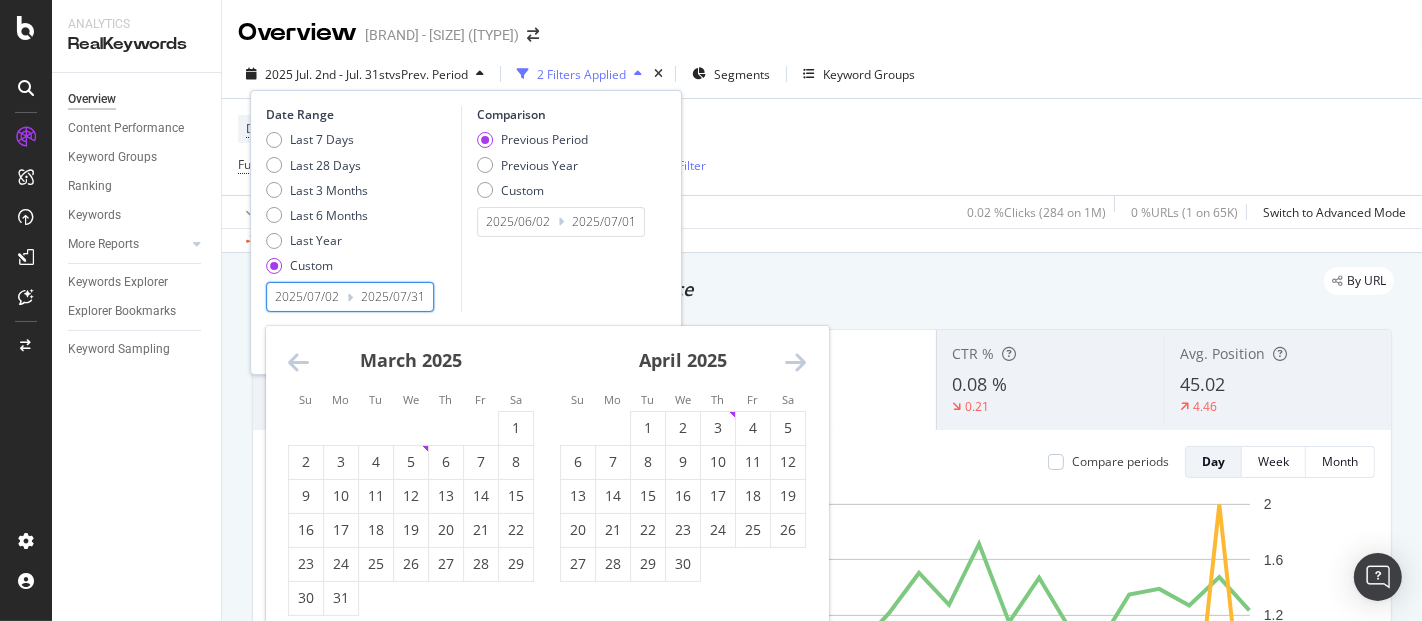 click at bounding box center [298, 362] 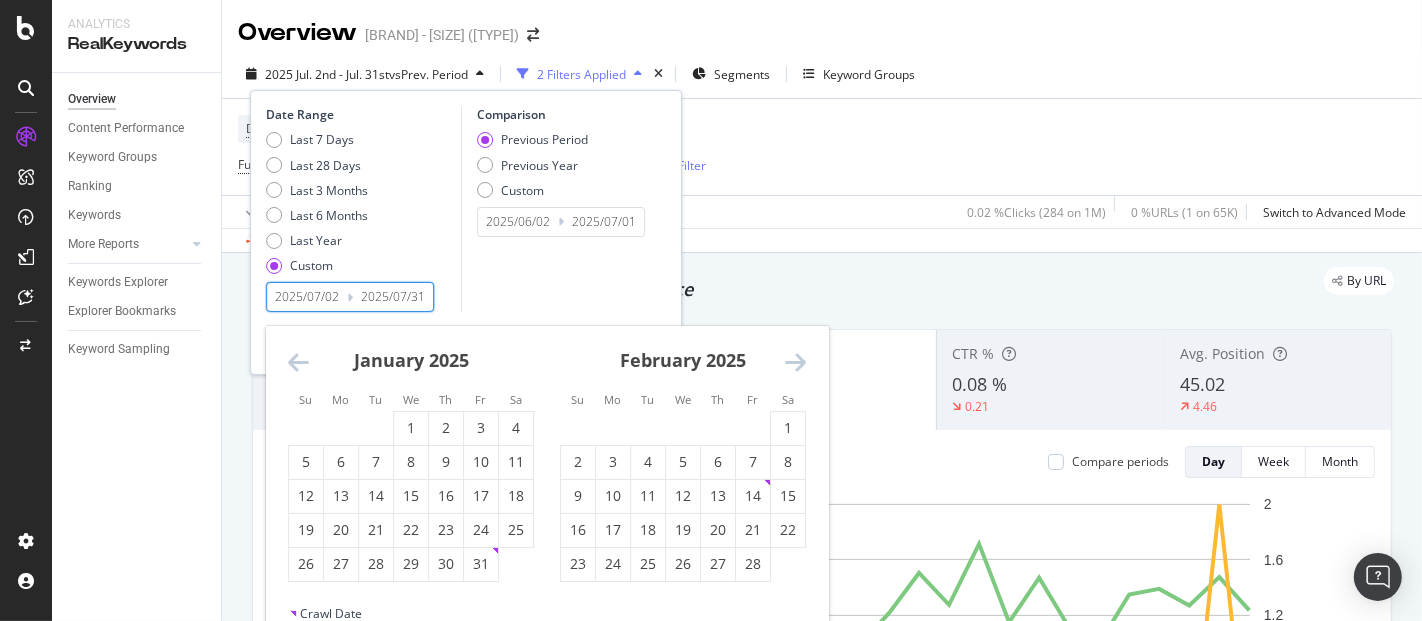 click at bounding box center [298, 362] 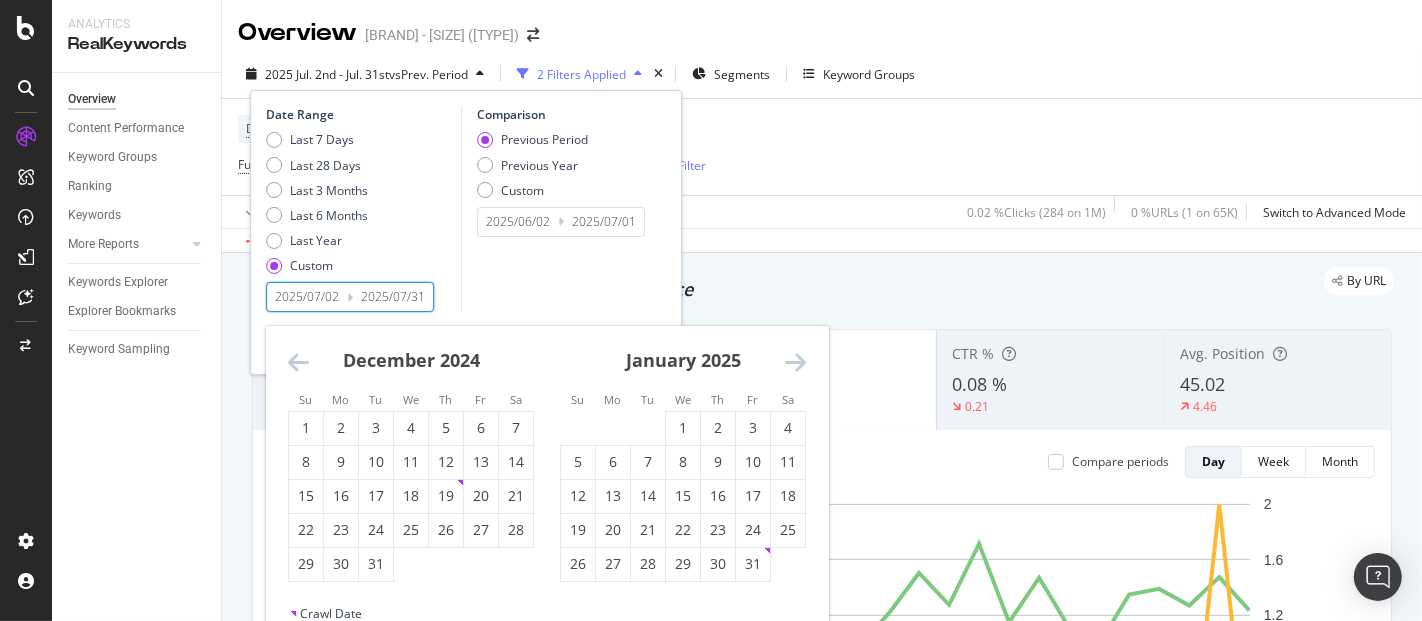 click at bounding box center (298, 362) 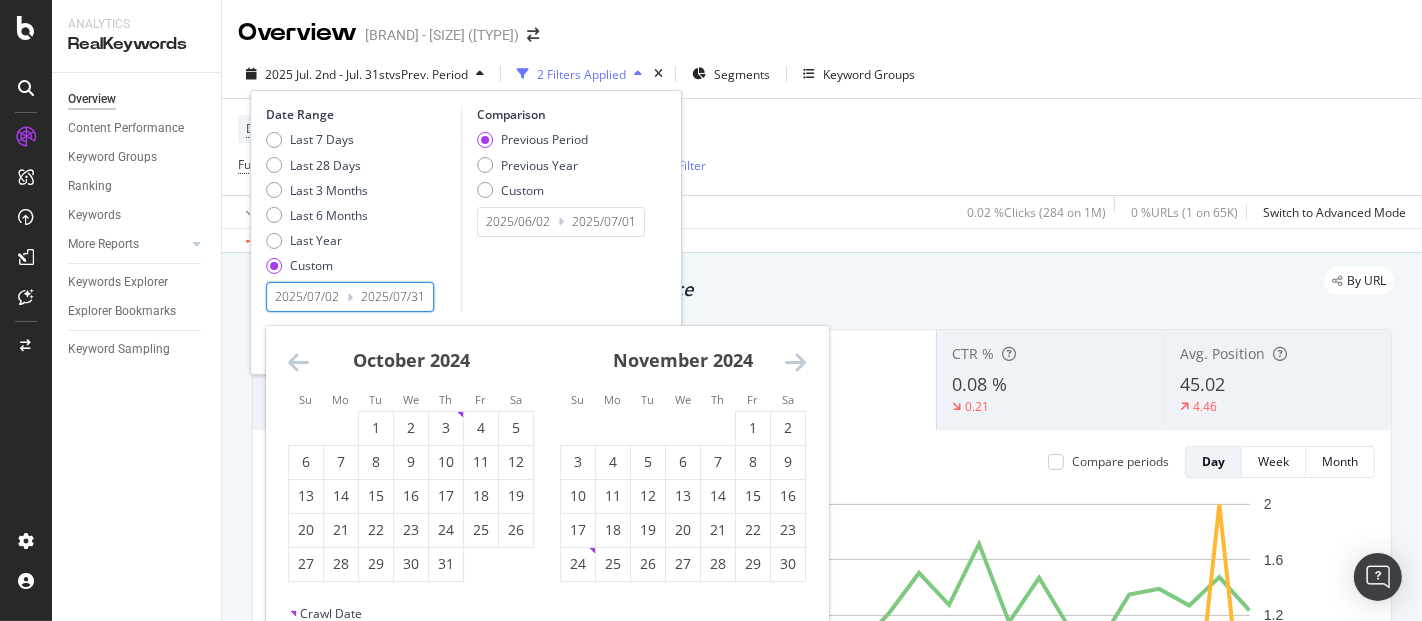 click at bounding box center (298, 362) 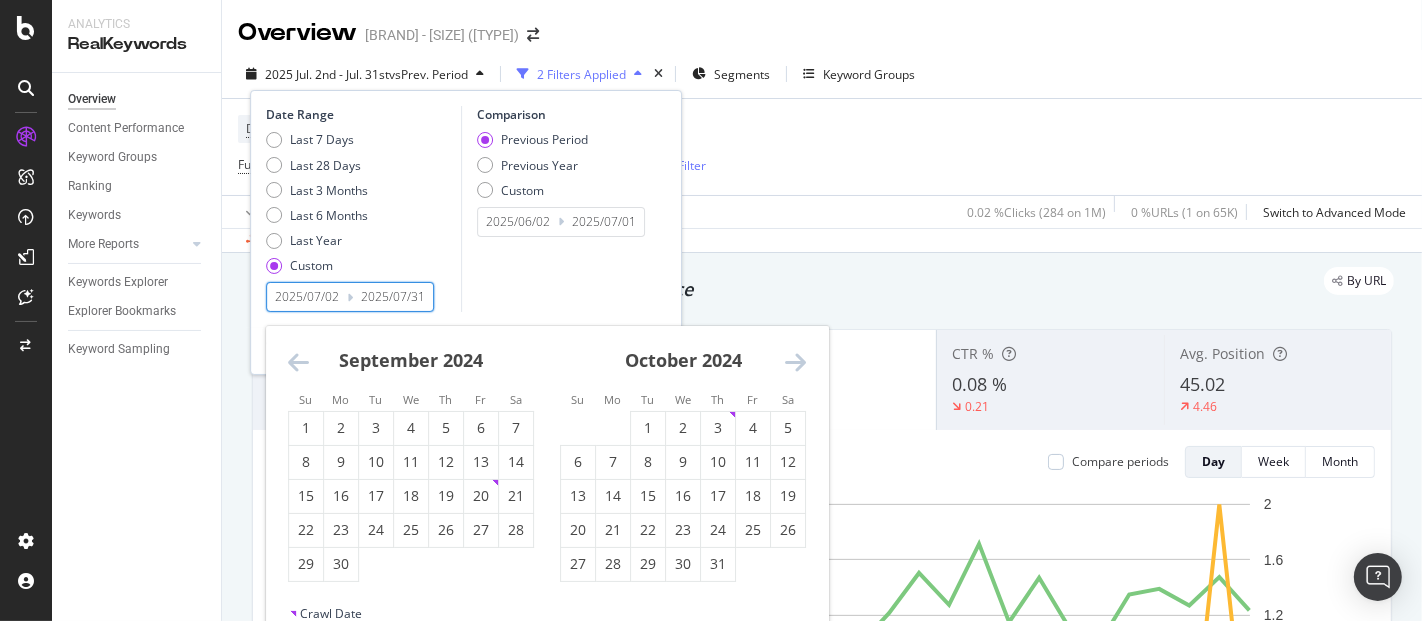 click at bounding box center (298, 362) 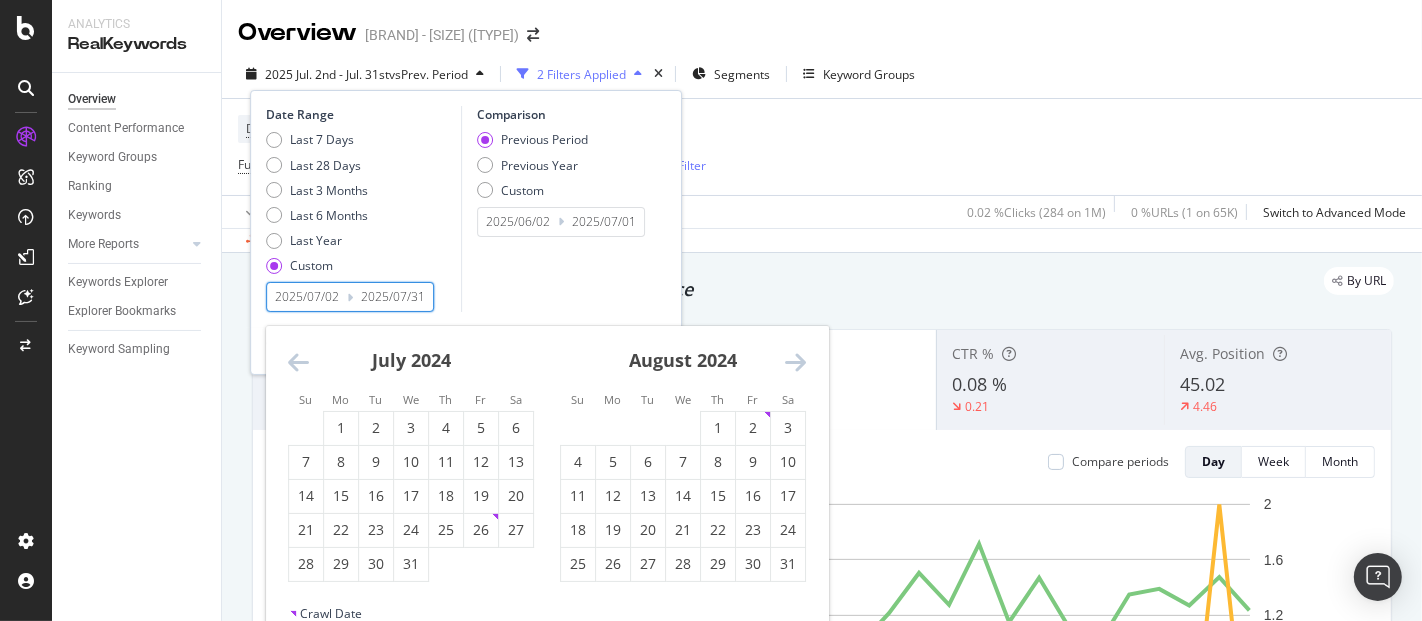click at bounding box center (298, 362) 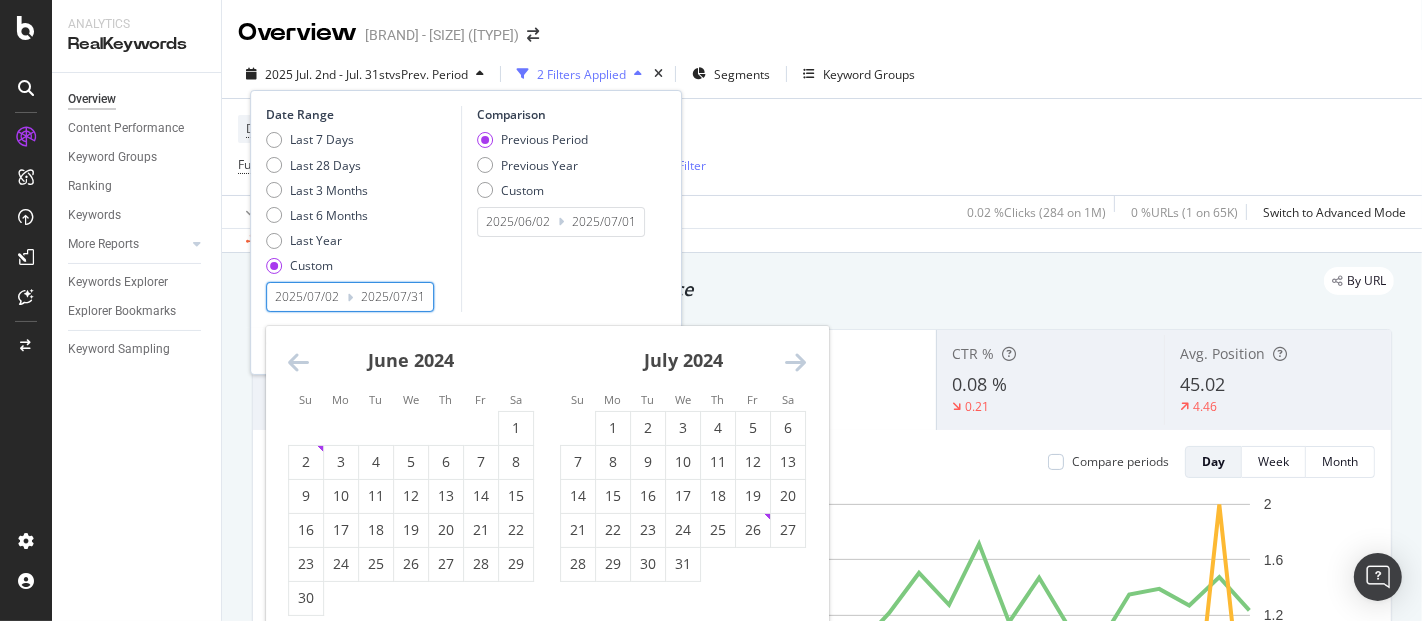 click at bounding box center (298, 362) 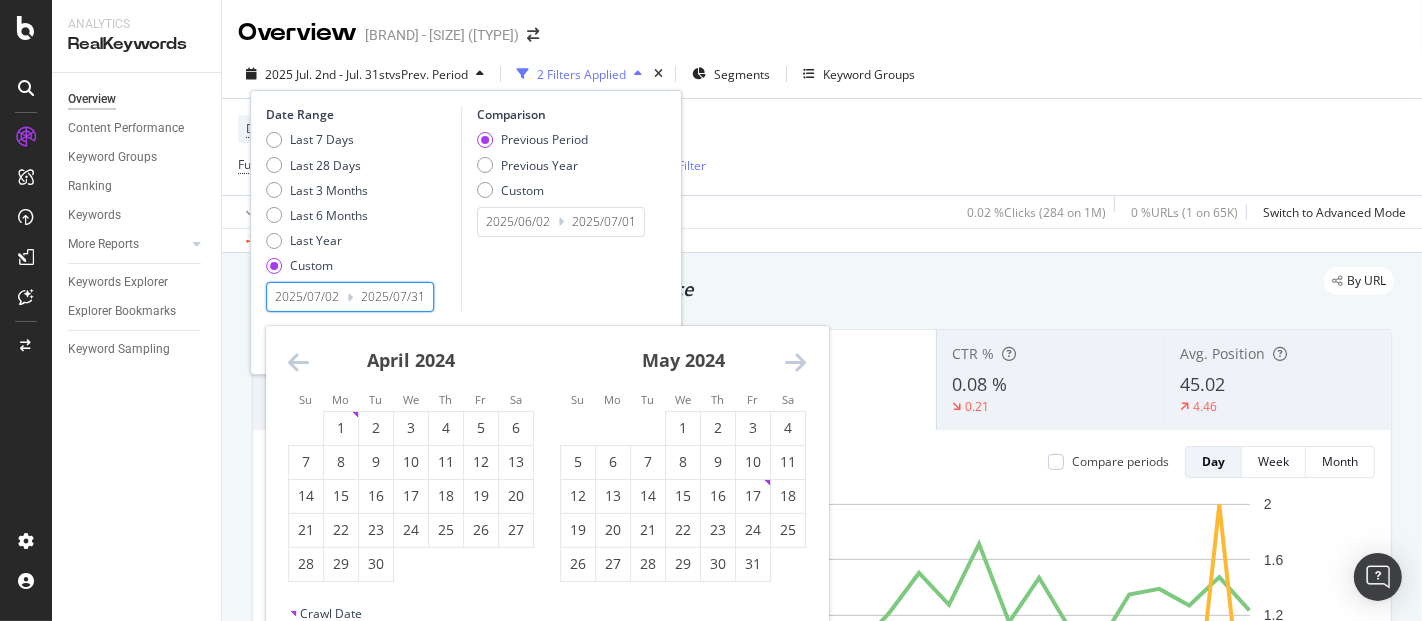 click at bounding box center [298, 362] 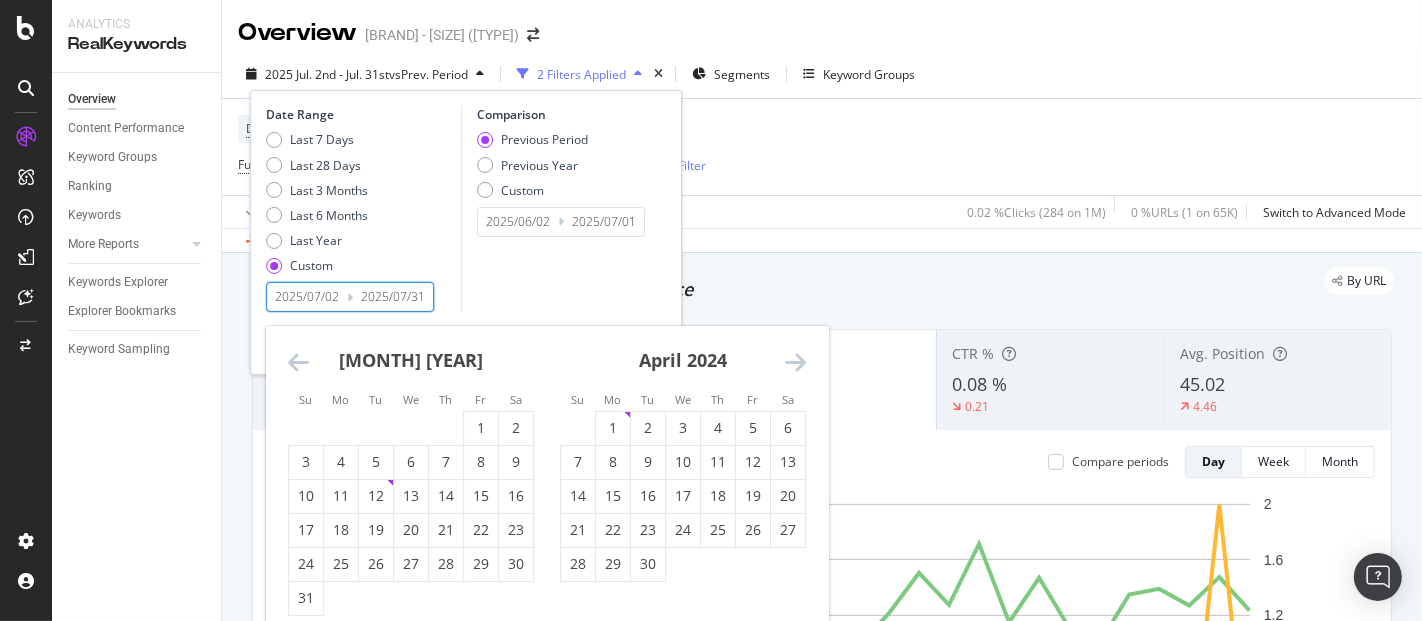 click at bounding box center (298, 362) 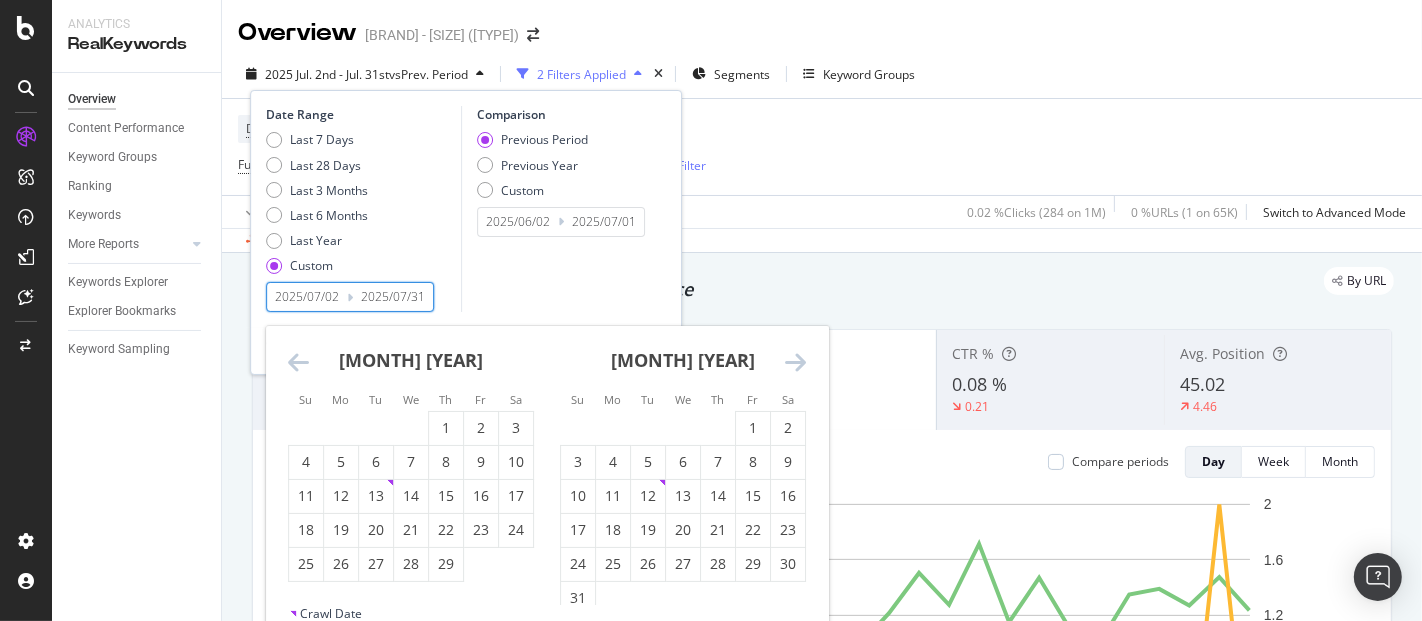 click at bounding box center [298, 362] 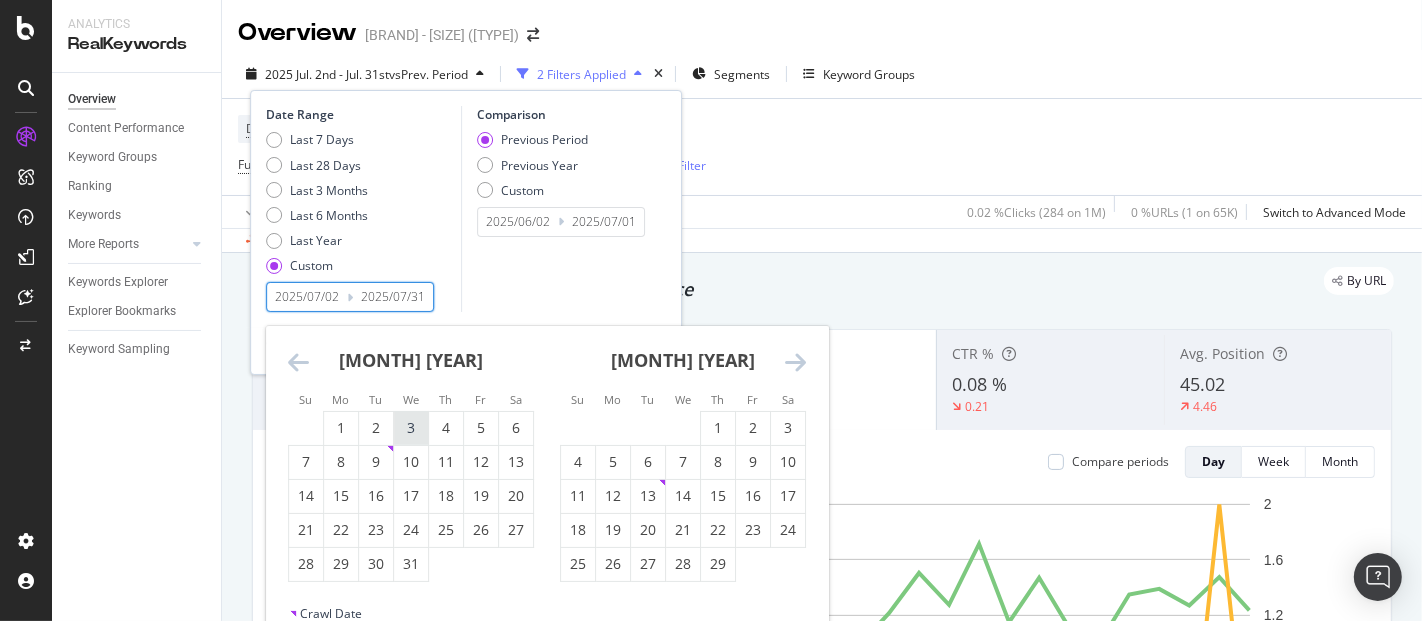 drag, startPoint x: 342, startPoint y: 418, endPoint x: 421, endPoint y: 424, distance: 79.22752 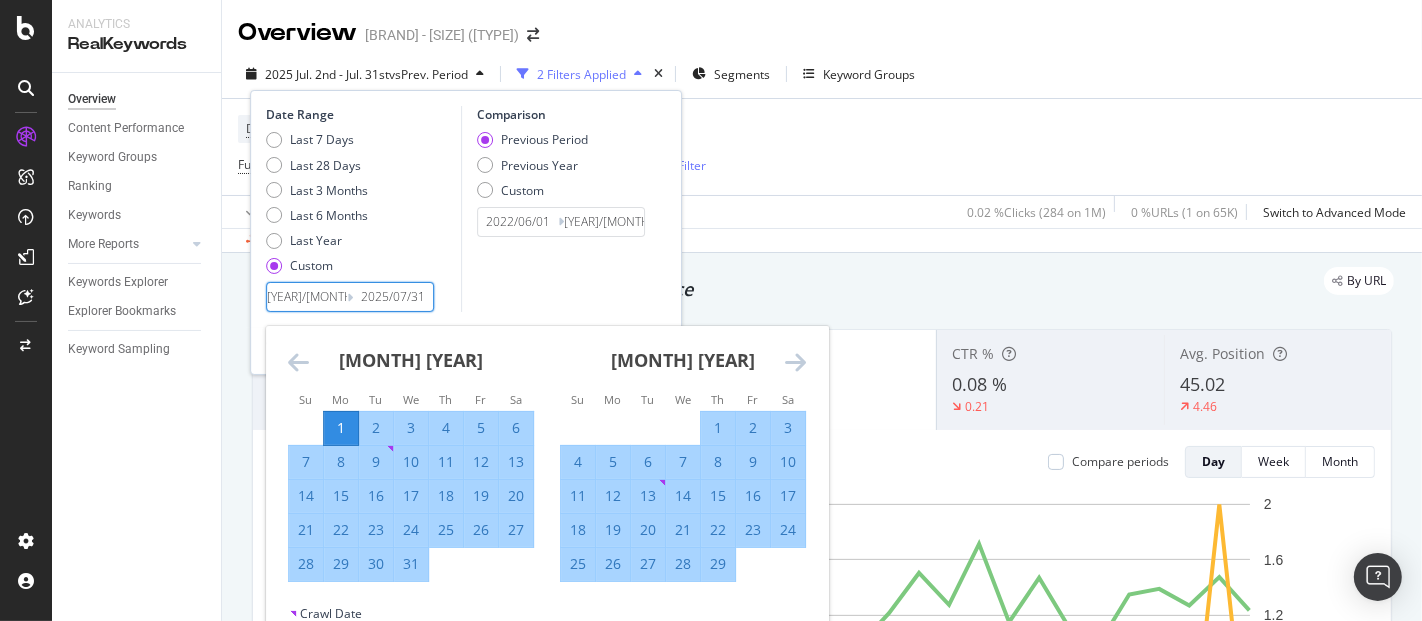 click at bounding box center (795, 362) 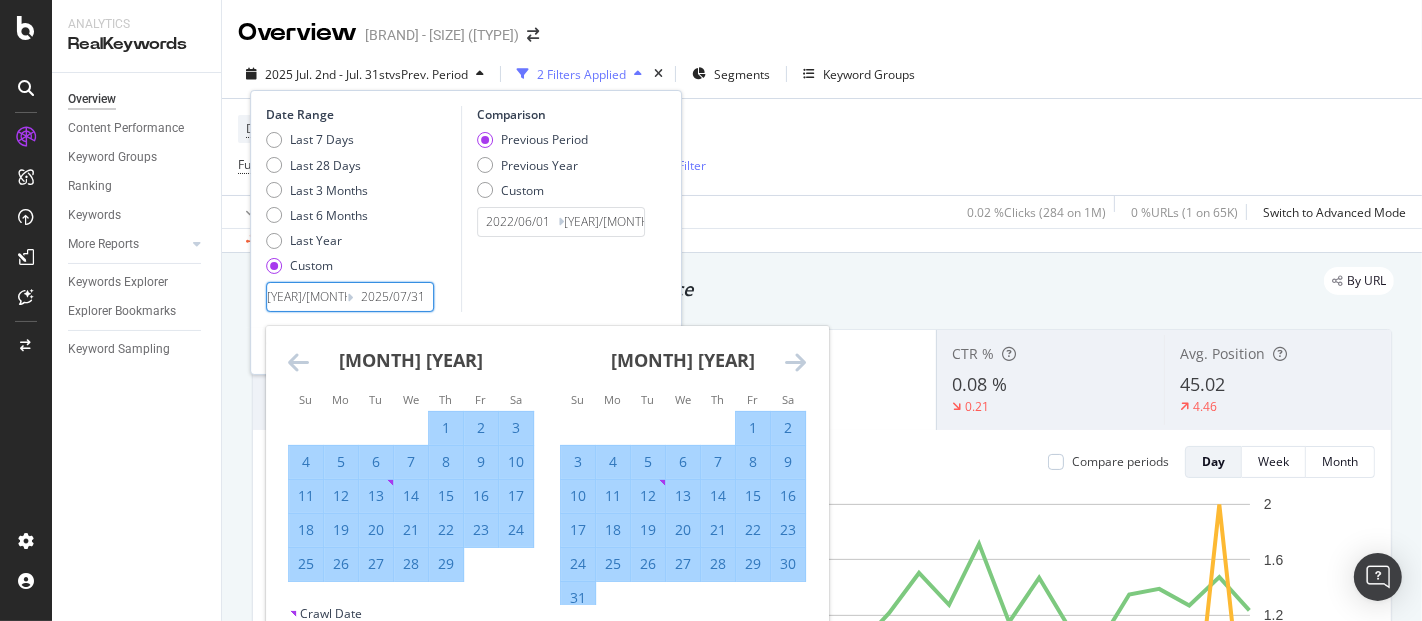 click at bounding box center (795, 362) 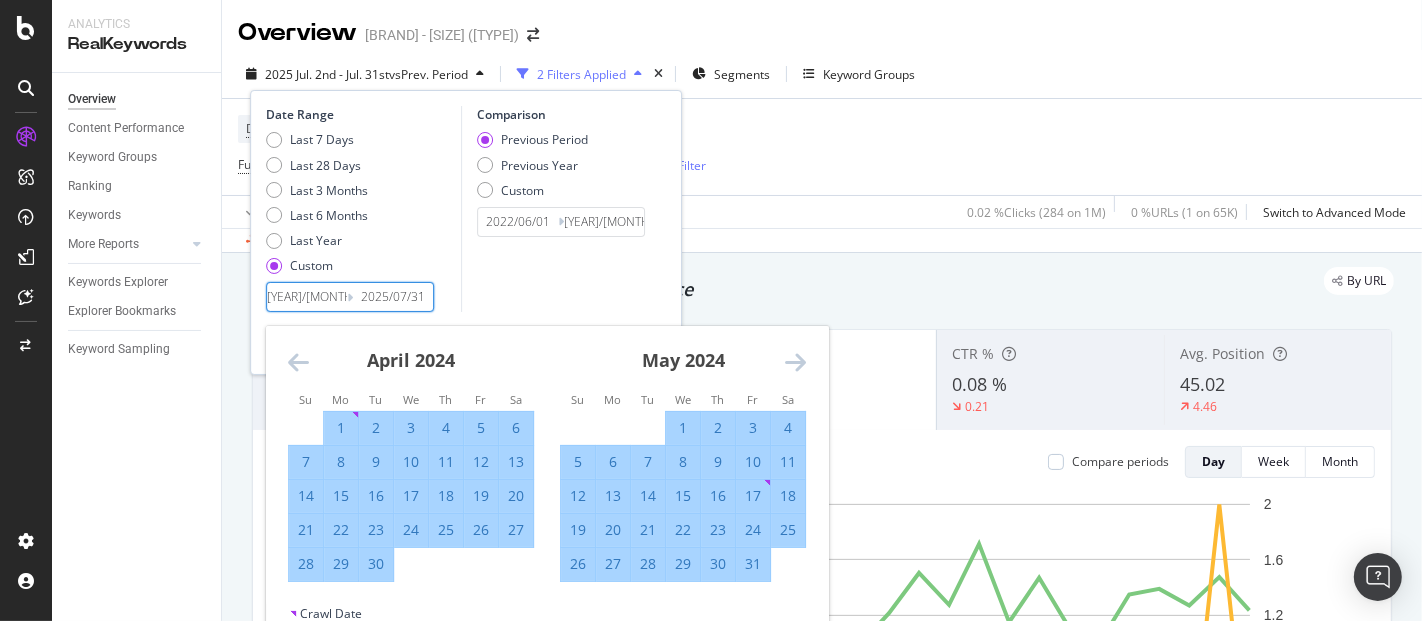 click at bounding box center [795, 362] 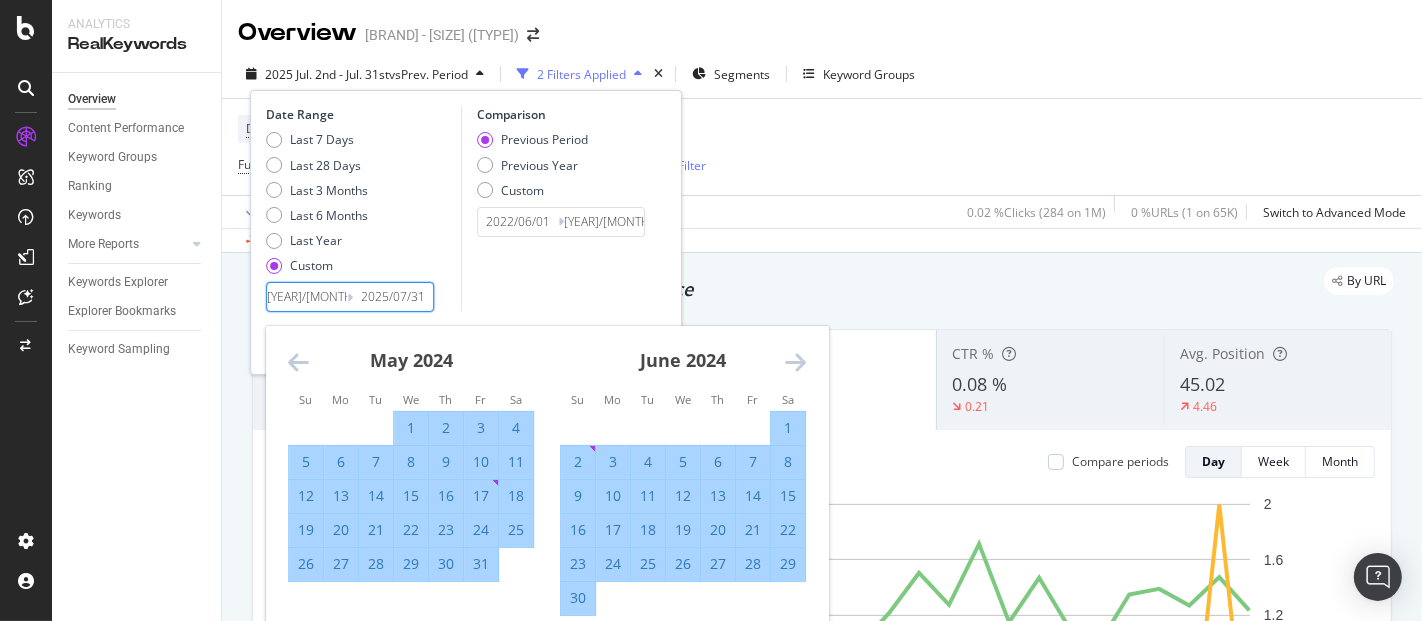 click at bounding box center (795, 362) 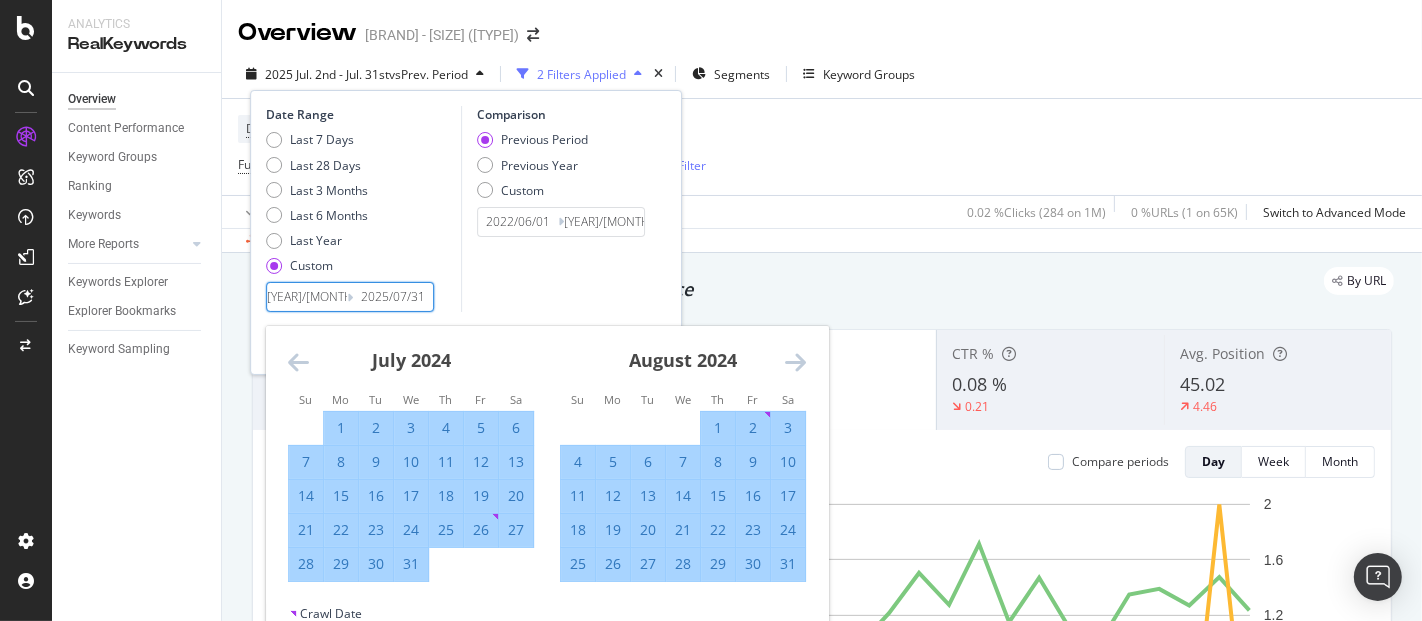 click at bounding box center [795, 362] 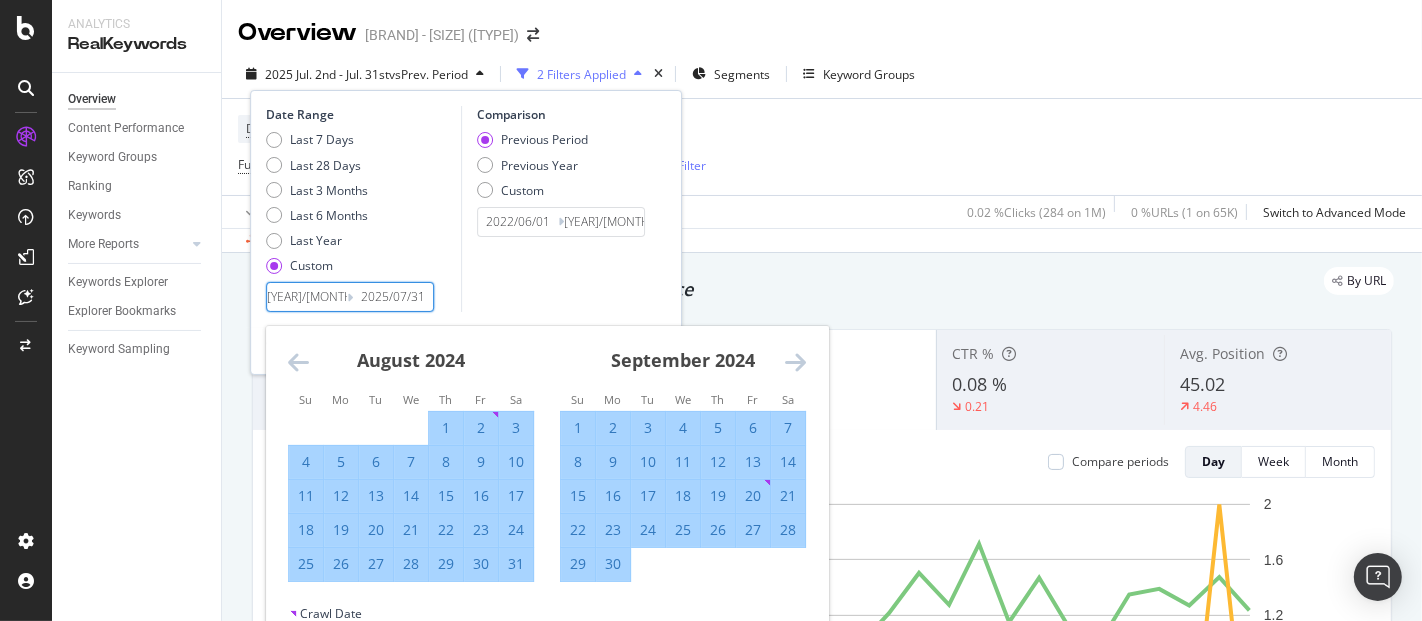 click at bounding box center [795, 362] 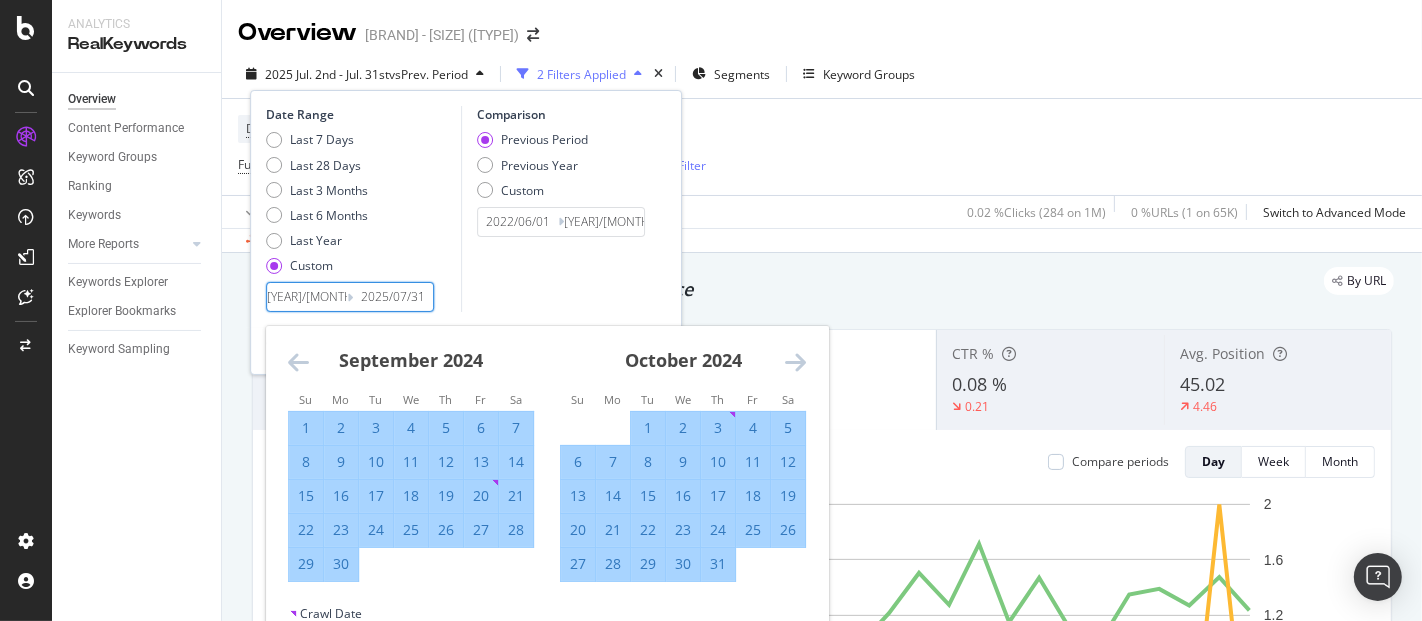 click at bounding box center (795, 362) 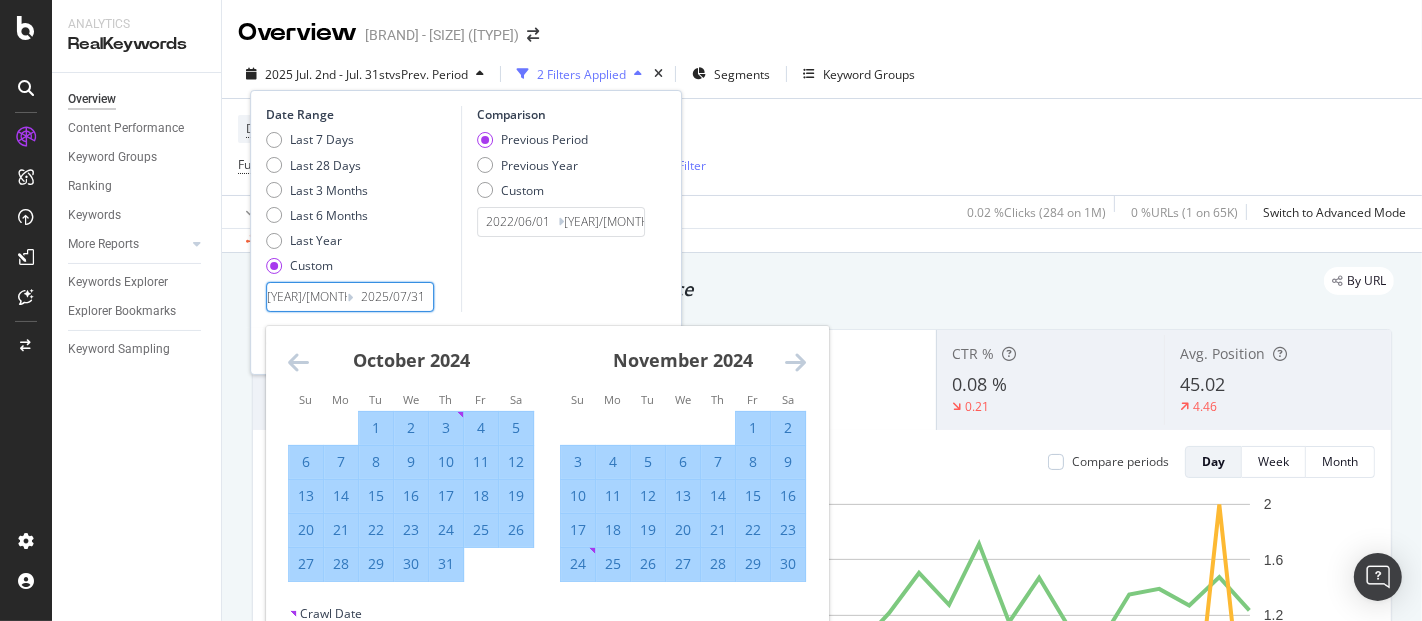 click at bounding box center [795, 362] 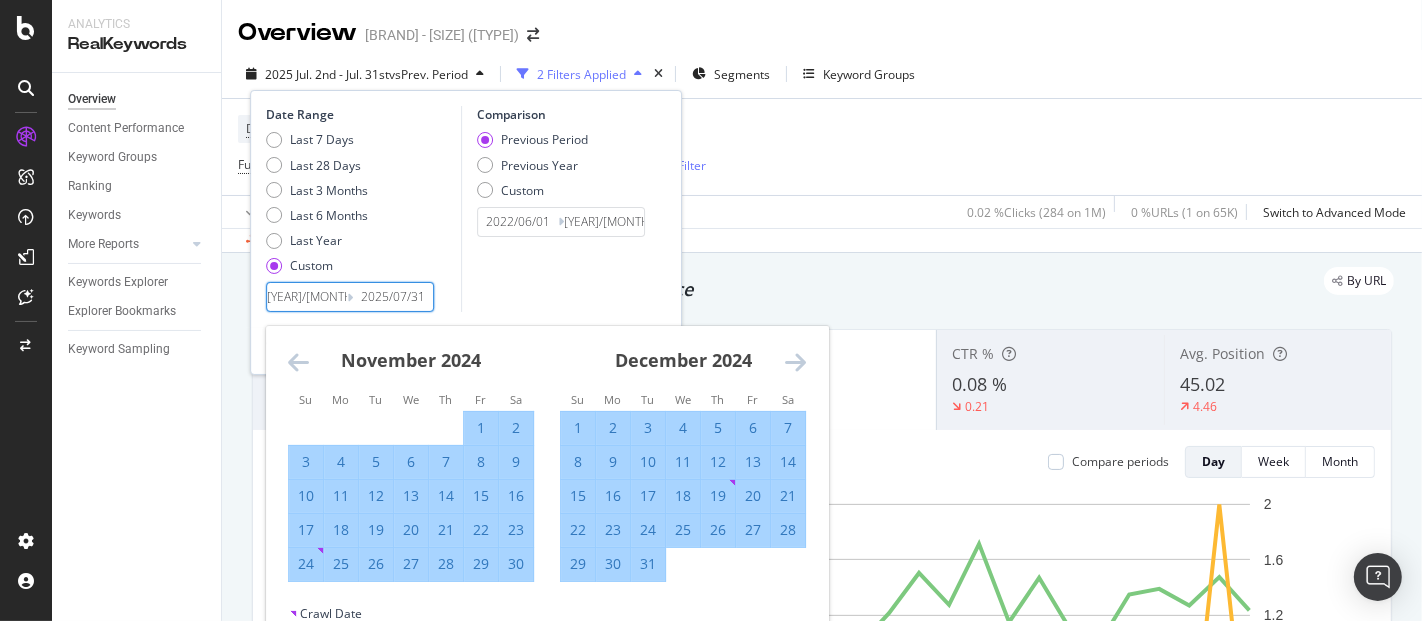 click on "31" at bounding box center [648, 564] 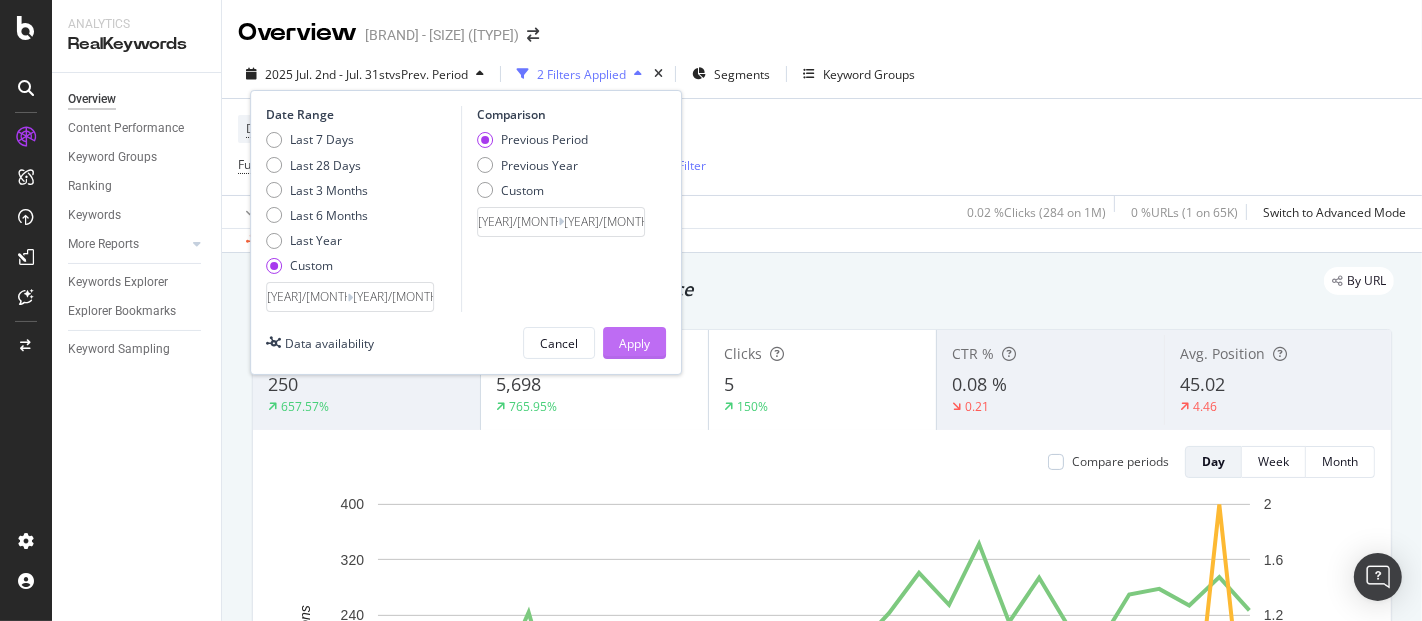 click on "Apply" at bounding box center [634, 343] 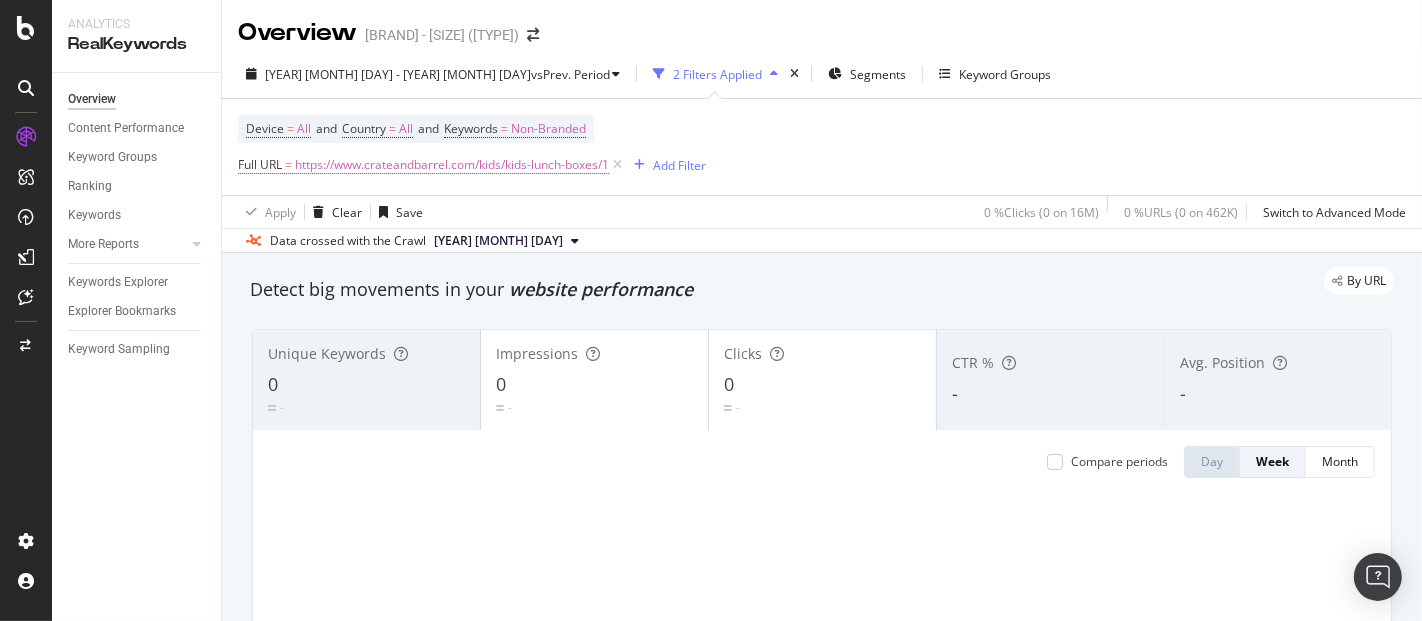 click on "https://www.crateandbarrel.com/kids/kids-lunch-boxes/1" at bounding box center (452, 165) 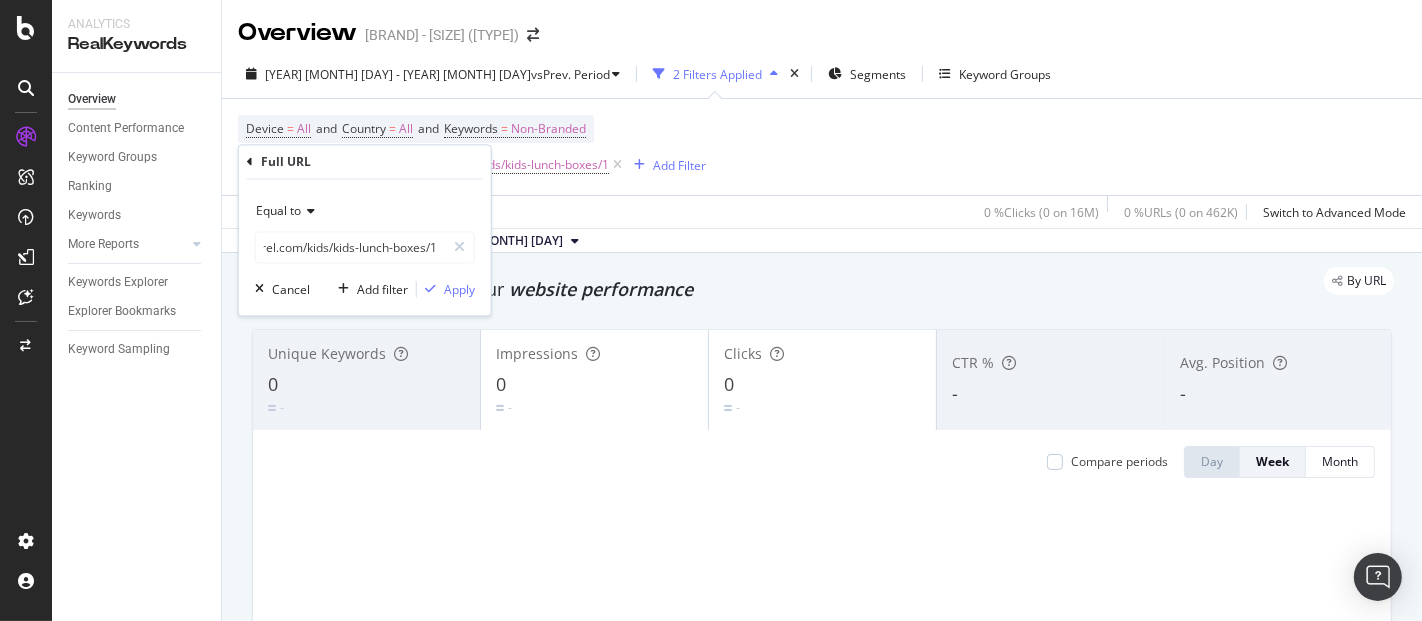 scroll, scrollTop: 0, scrollLeft: 0, axis: both 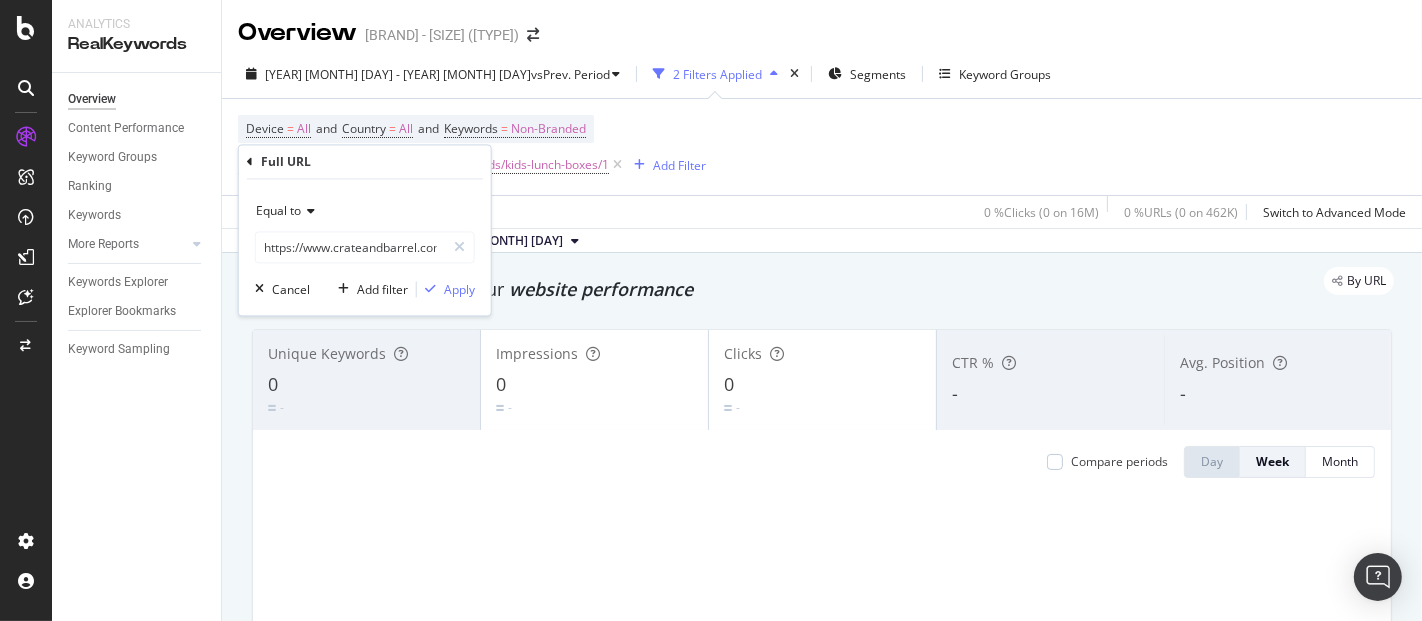 click on "Device   =     All  and  Country   =     All  and  Keywords   =     Non-Branded Full URL   =     https://www.crateandbarrel.com/kids/kids-lunch-boxes/1 Add Filter" at bounding box center (822, 147) 